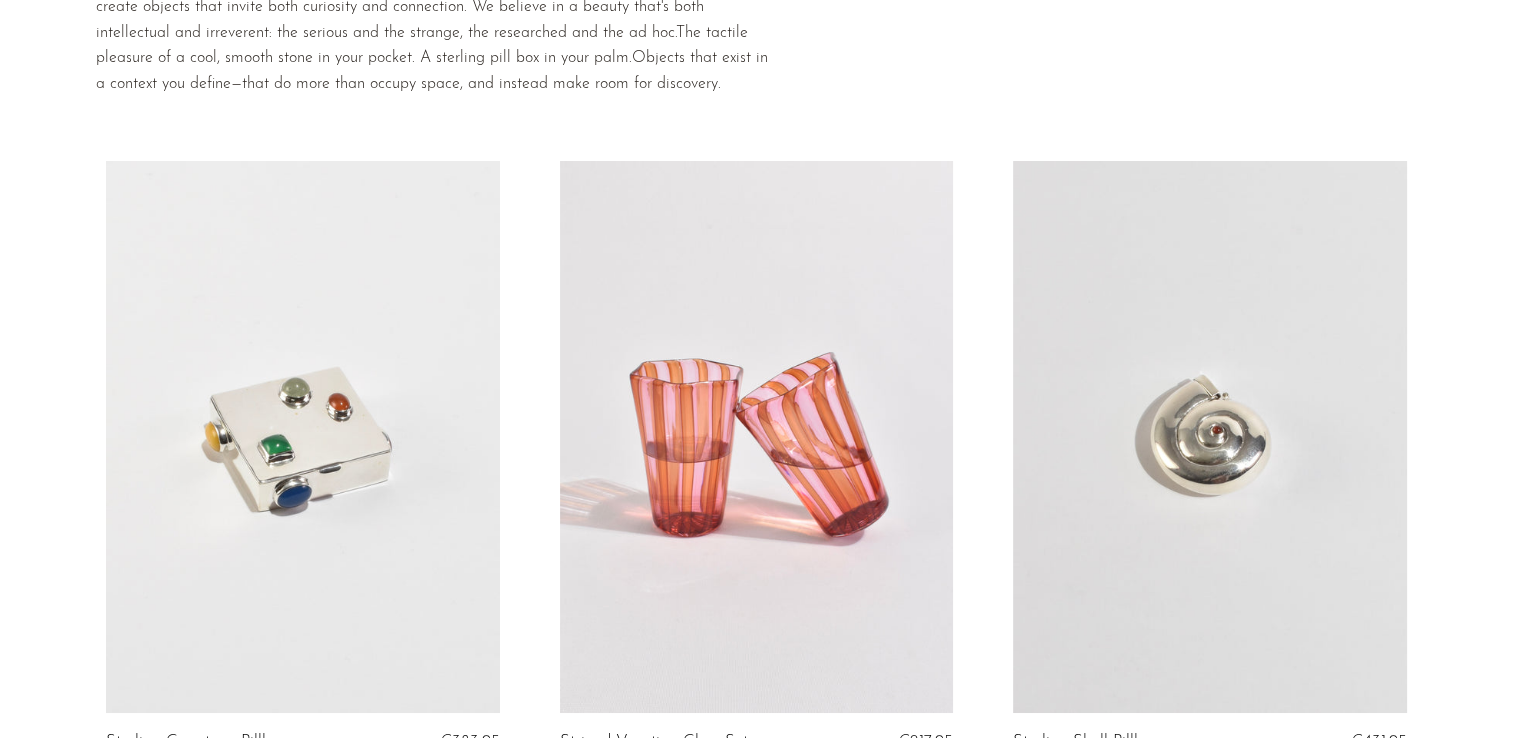 scroll, scrollTop: 0, scrollLeft: 0, axis: both 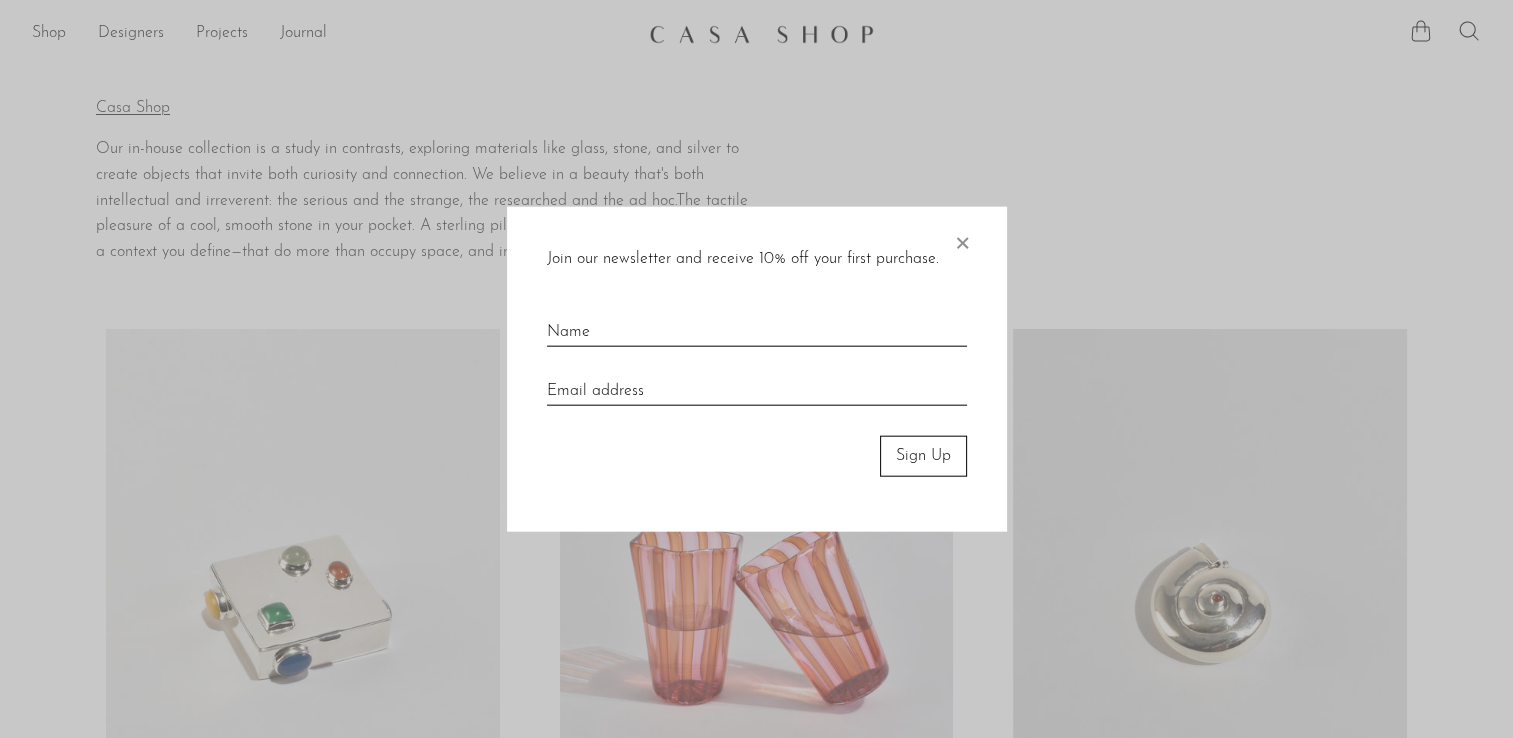 click at bounding box center (756, 369) 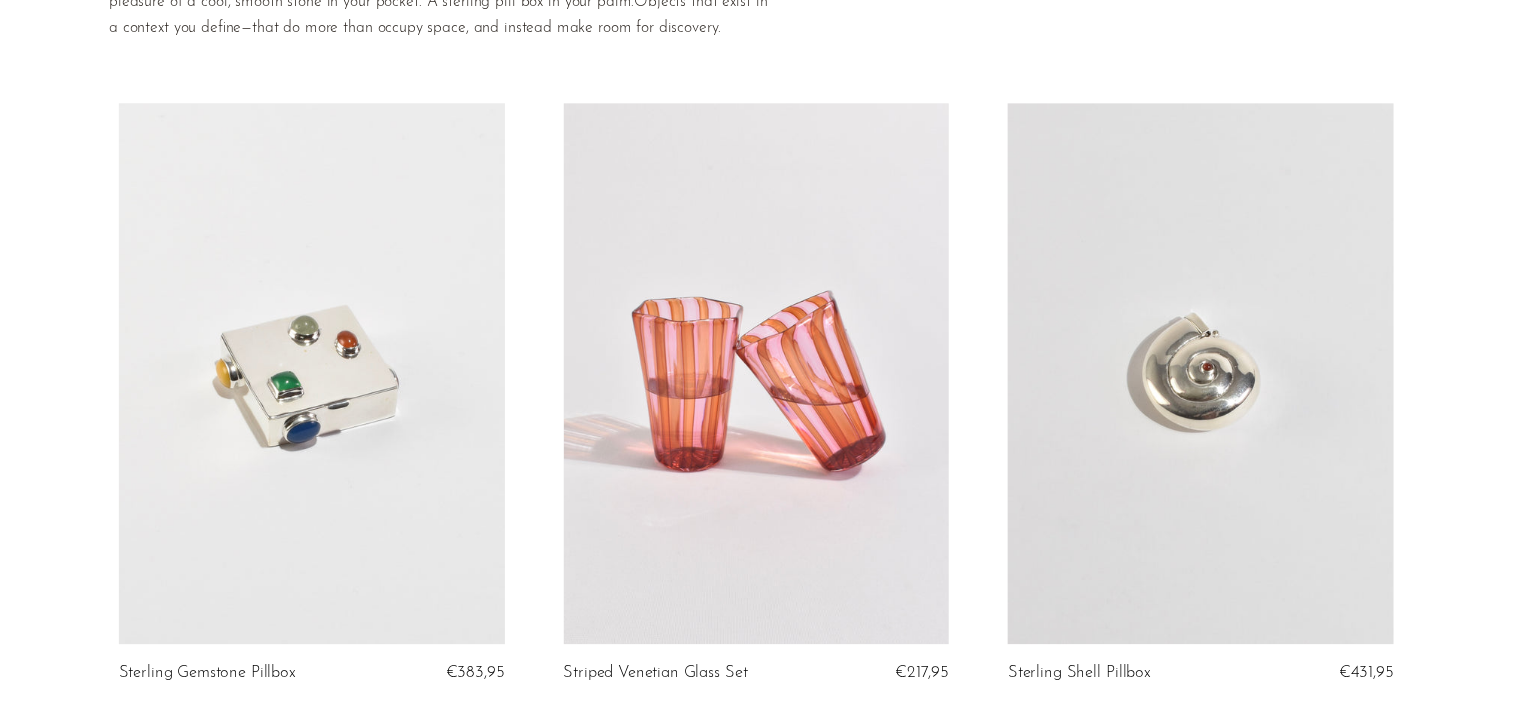 scroll, scrollTop: 0, scrollLeft: 0, axis: both 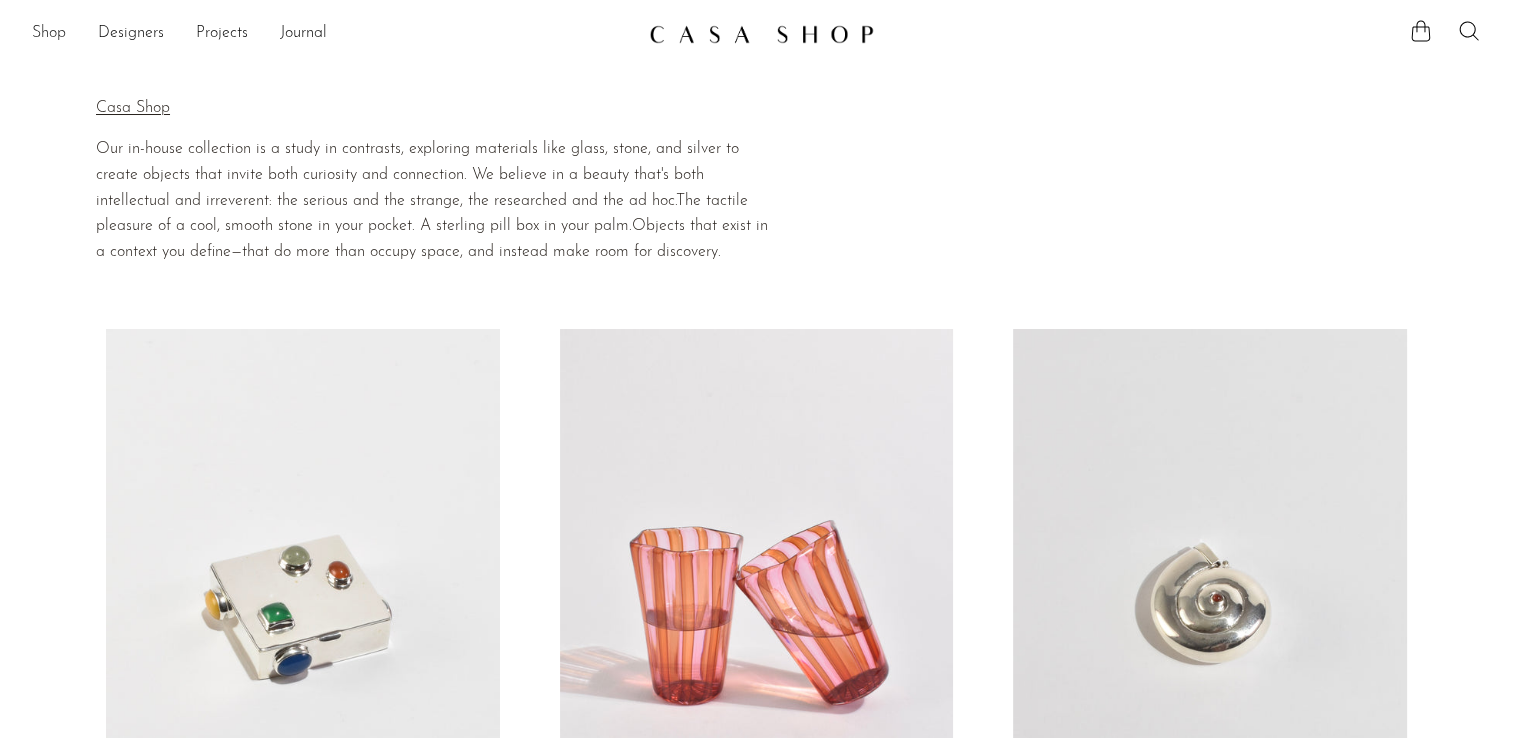 click on "Shop" at bounding box center (49, 34) 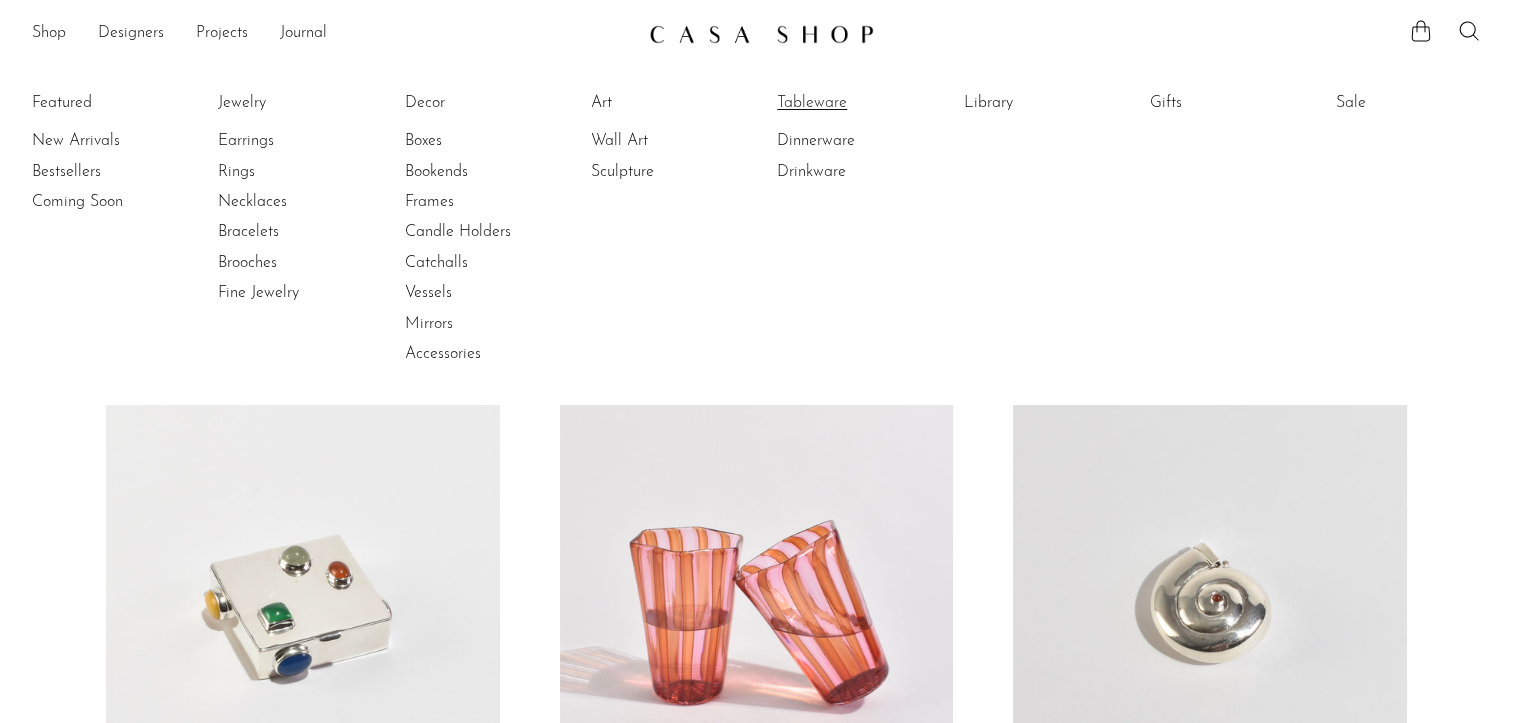 click on "Tableware" at bounding box center (852, 103) 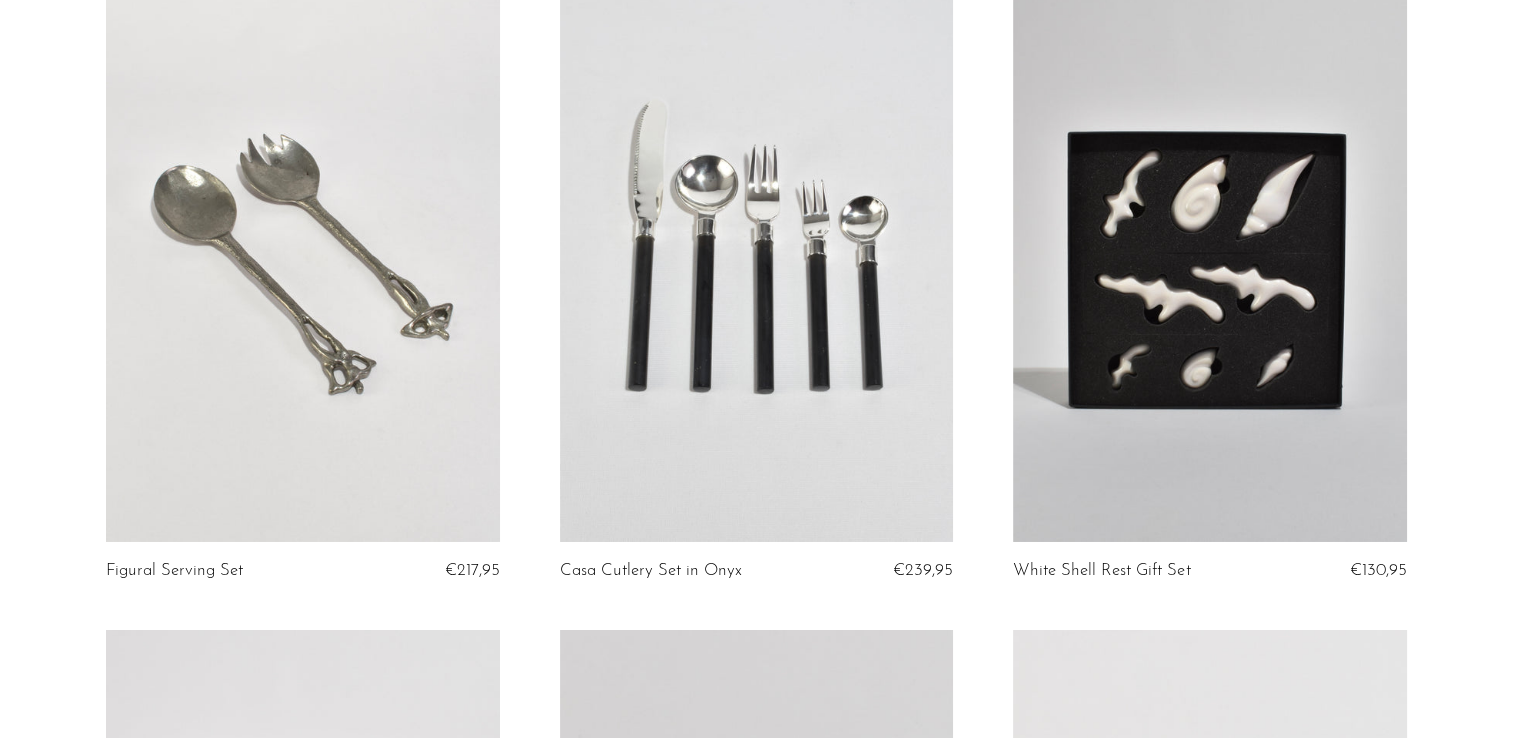 scroll, scrollTop: 6606, scrollLeft: 0, axis: vertical 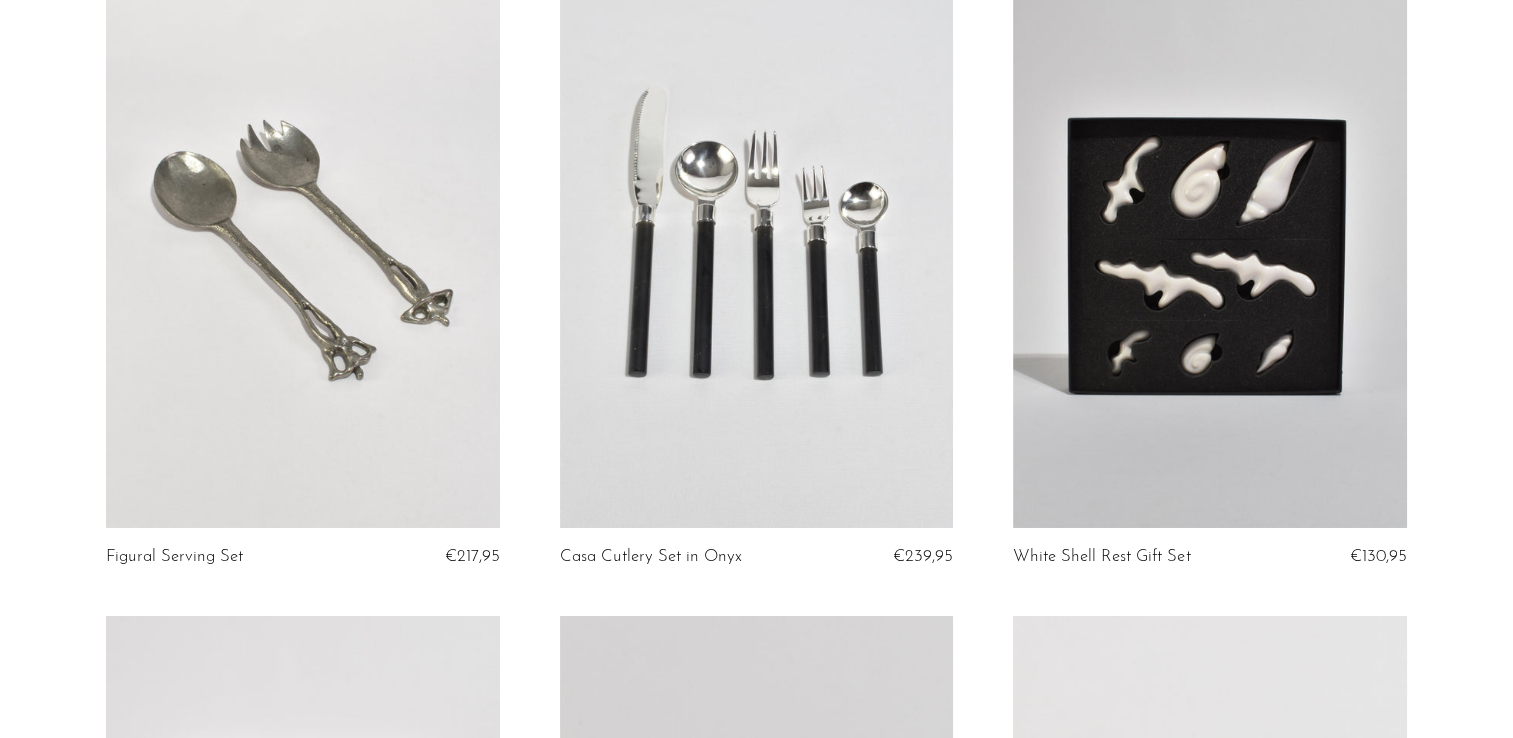 click at bounding box center (1210, 251) 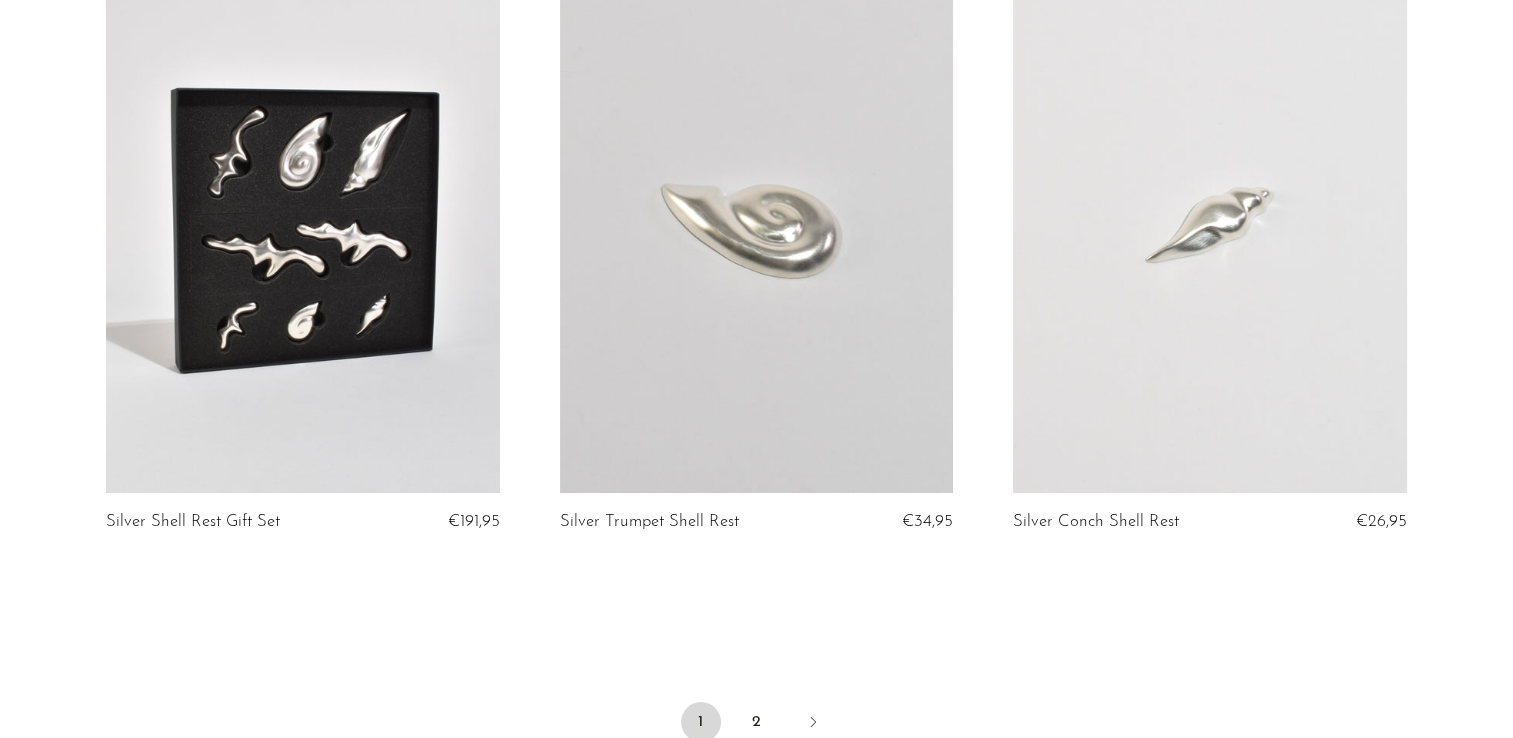 scroll, scrollTop: 7330, scrollLeft: 0, axis: vertical 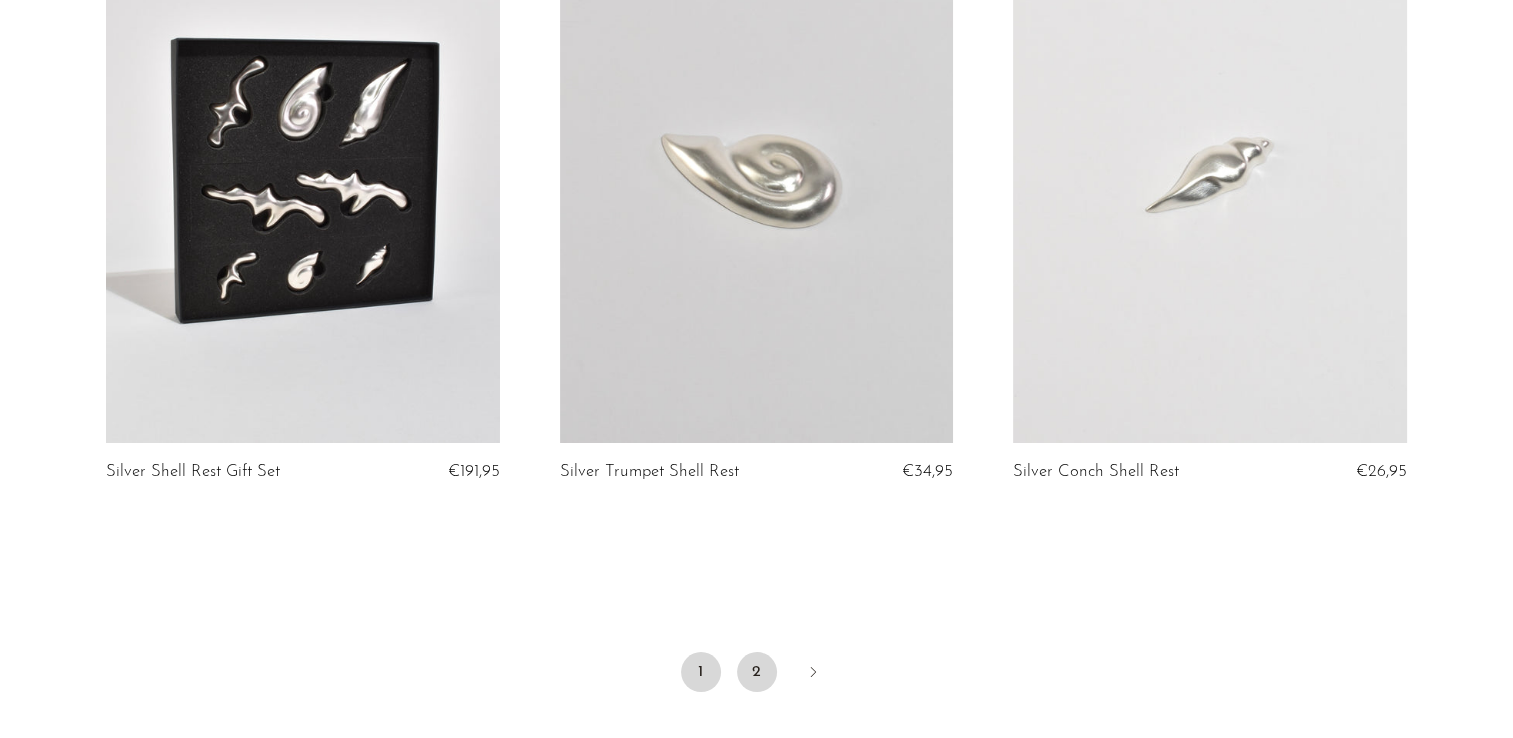 click on "2" at bounding box center [757, 672] 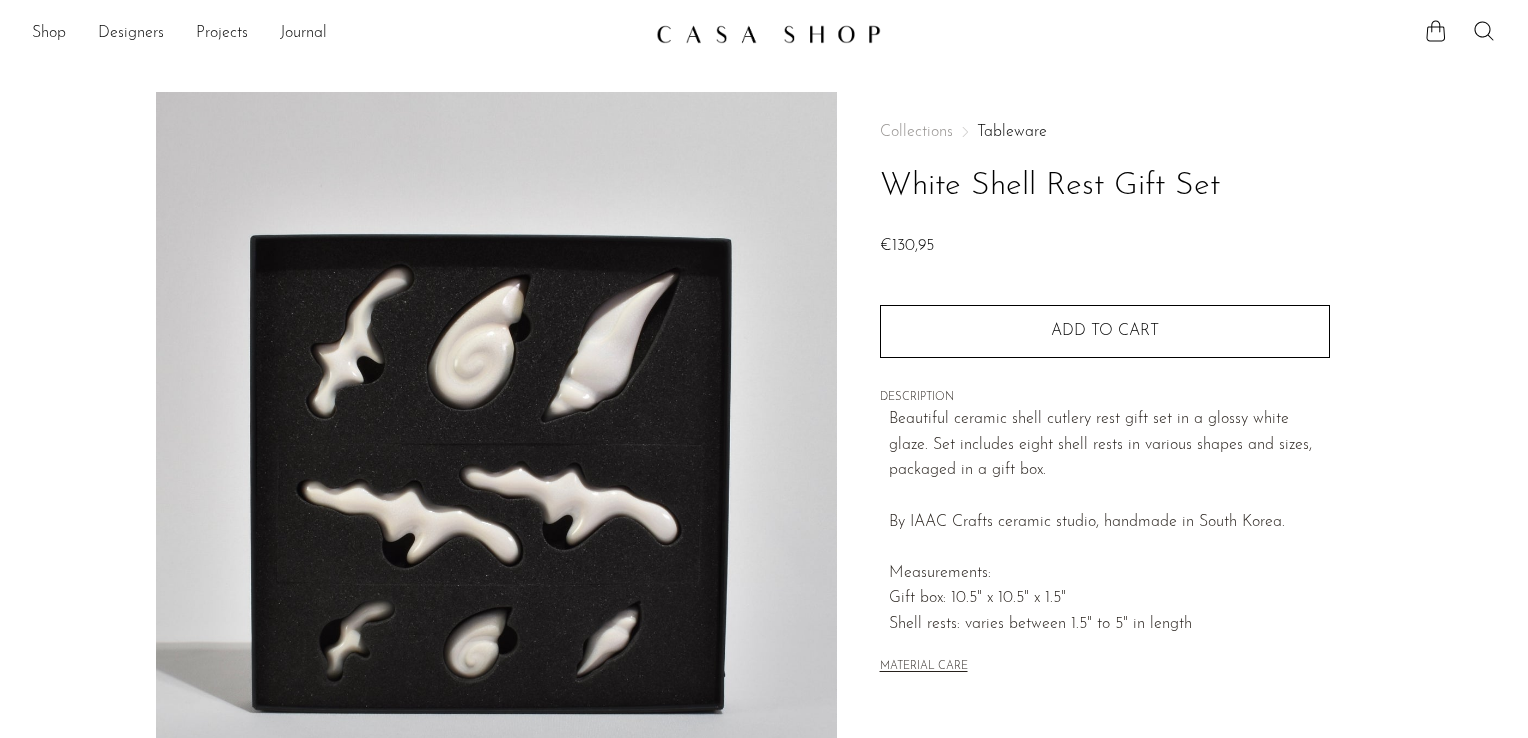 scroll, scrollTop: 0, scrollLeft: 0, axis: both 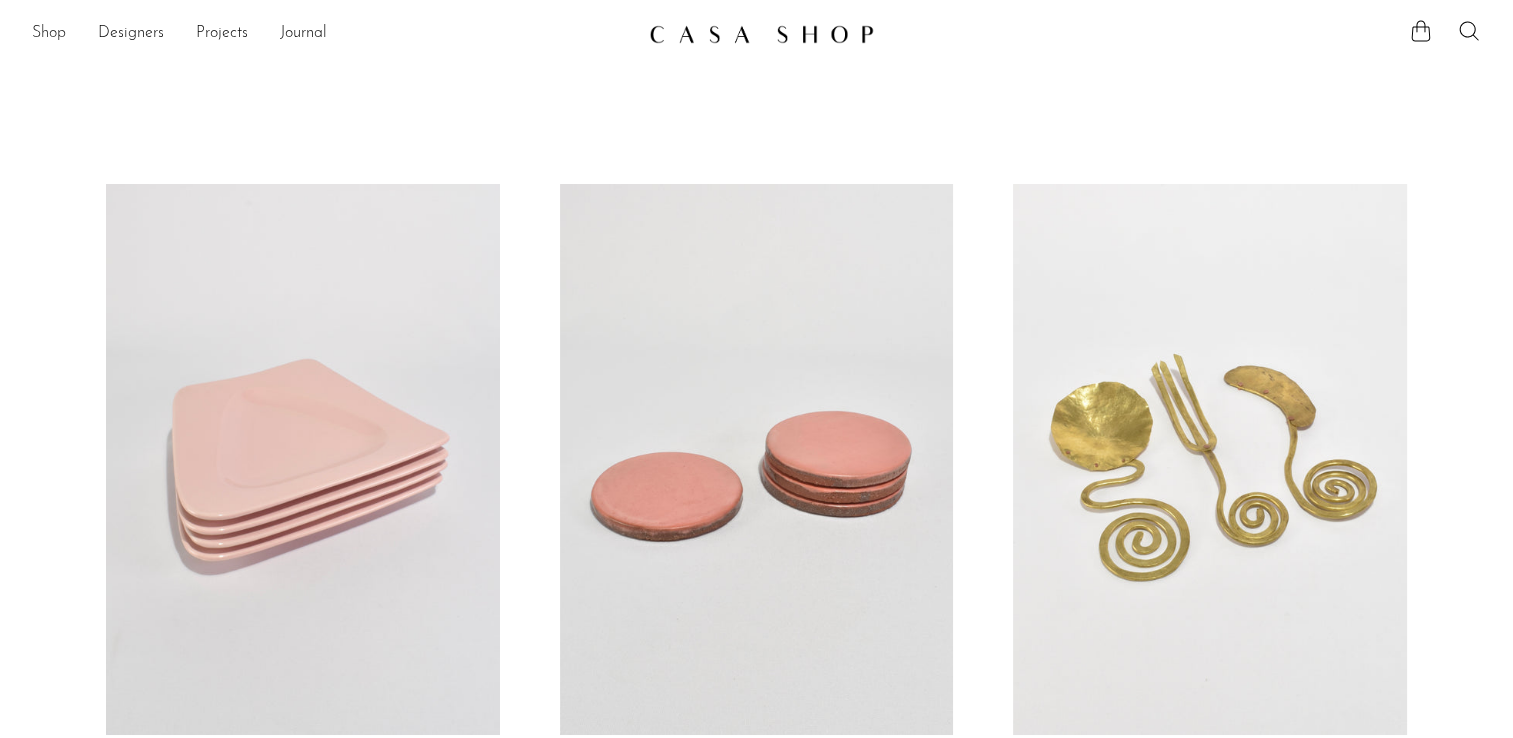 click on "Shop" at bounding box center [49, 34] 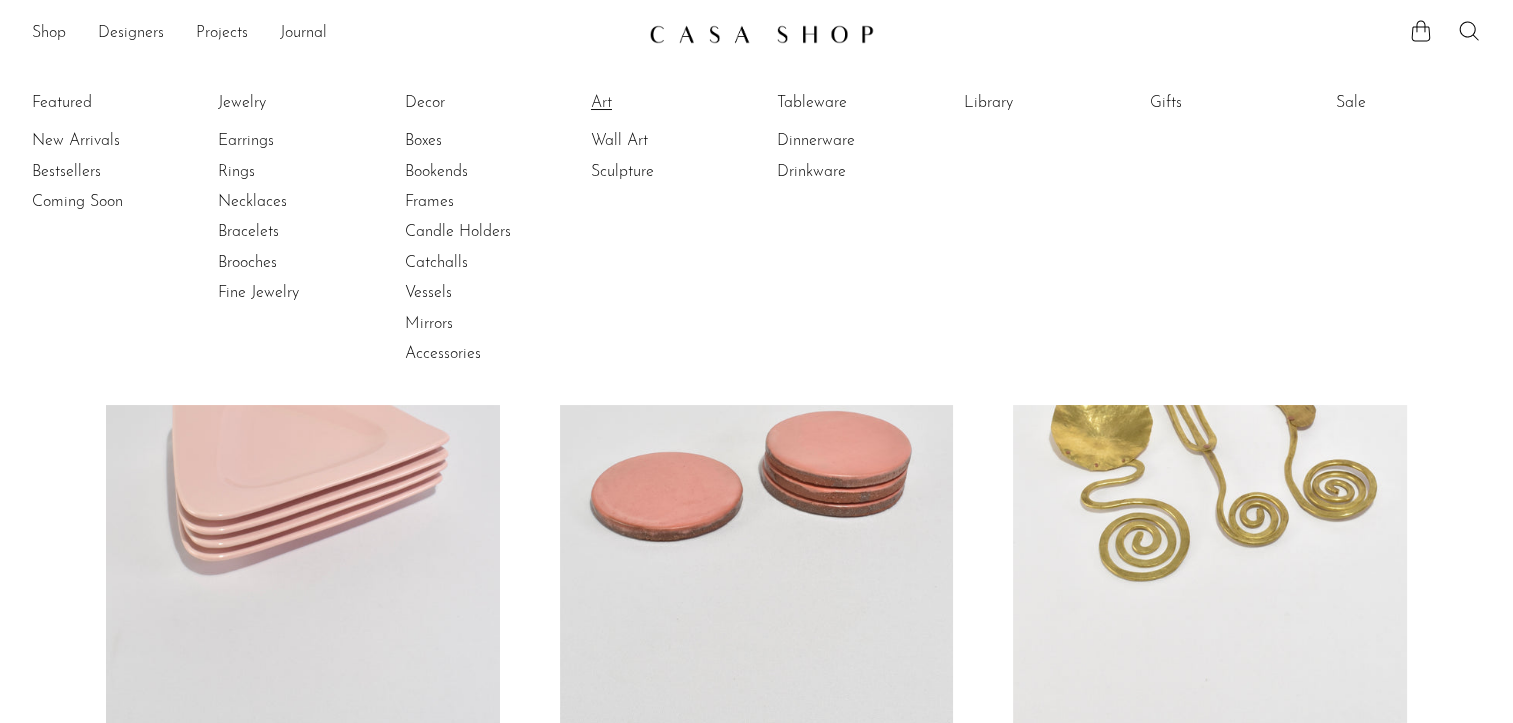 click on "Art" at bounding box center (666, 103) 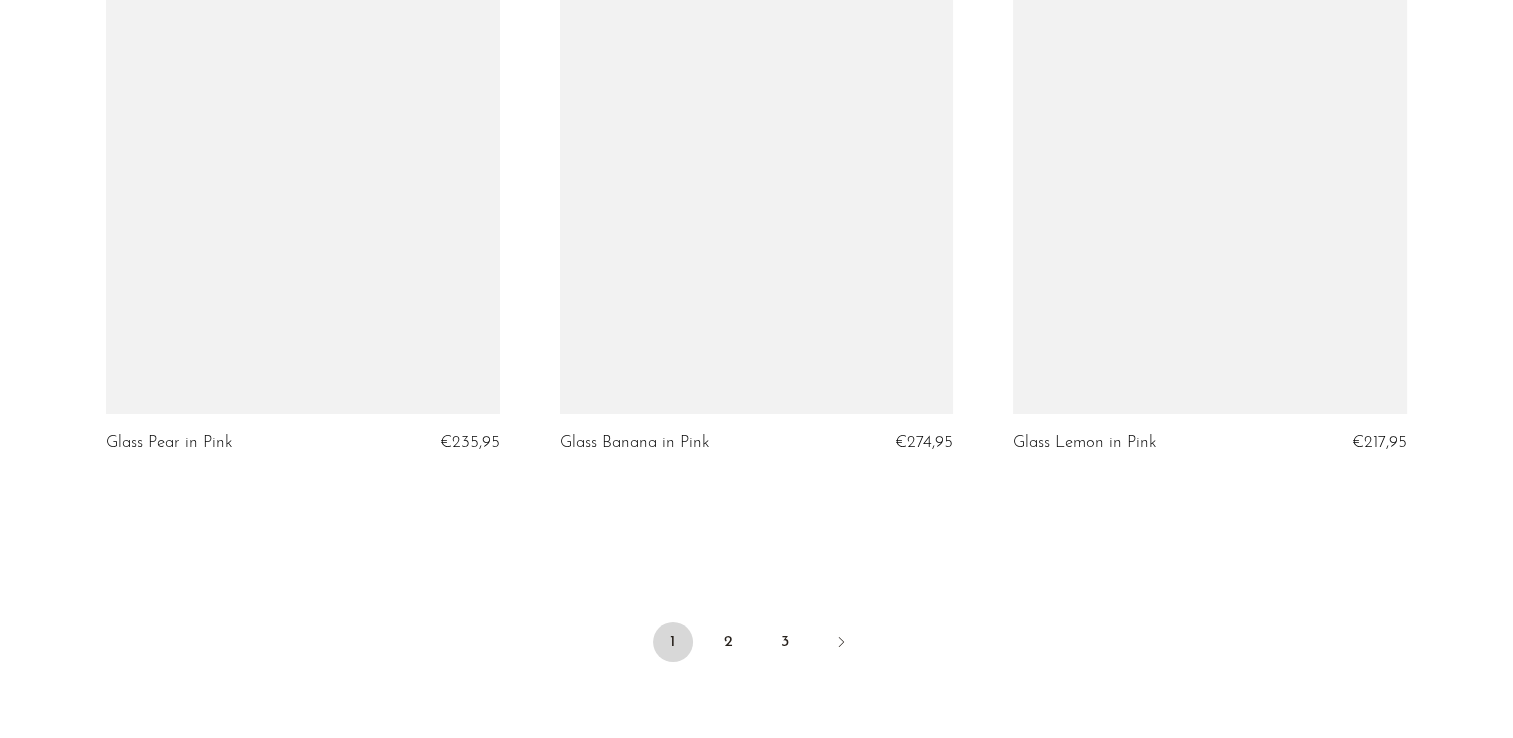 scroll, scrollTop: 7379, scrollLeft: 0, axis: vertical 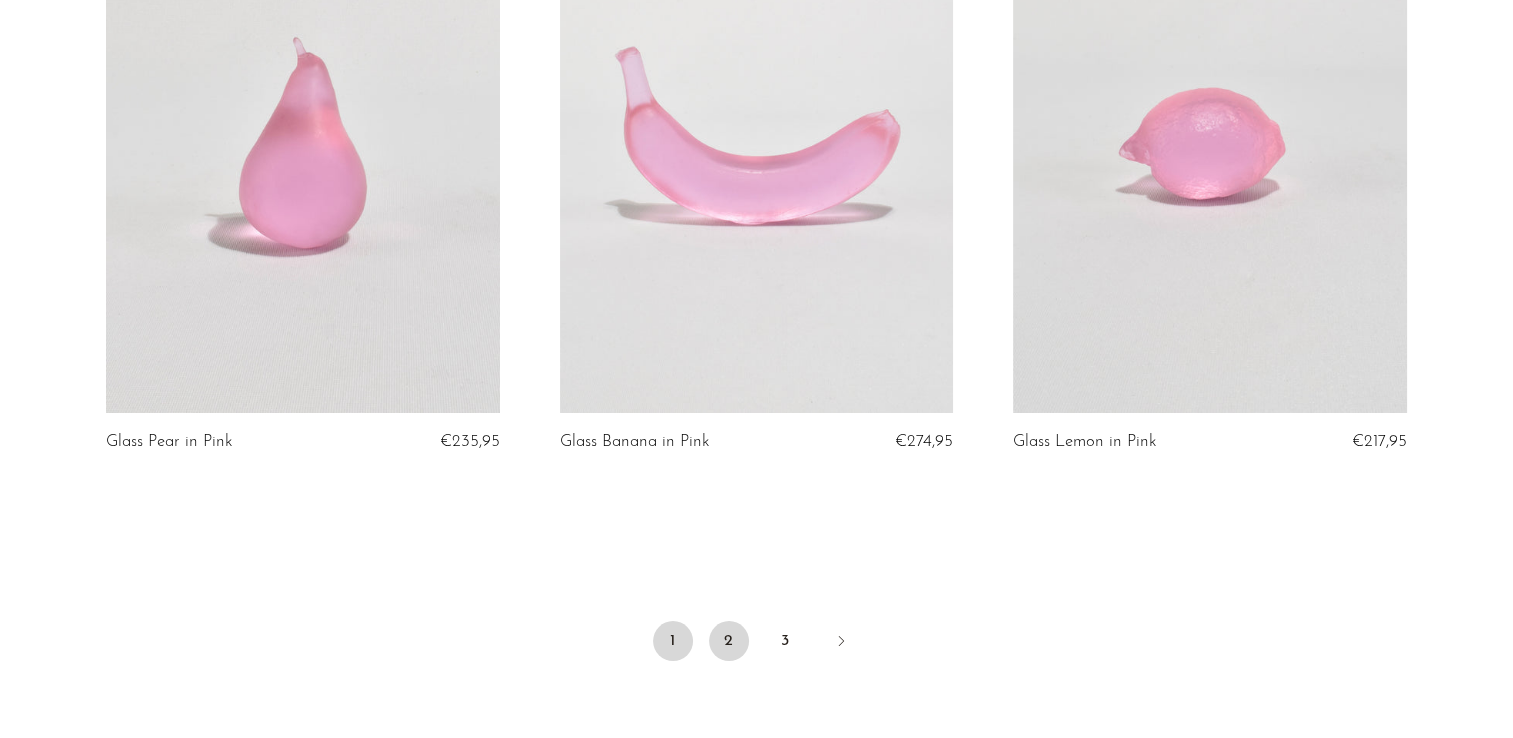 click on "2" at bounding box center [729, 641] 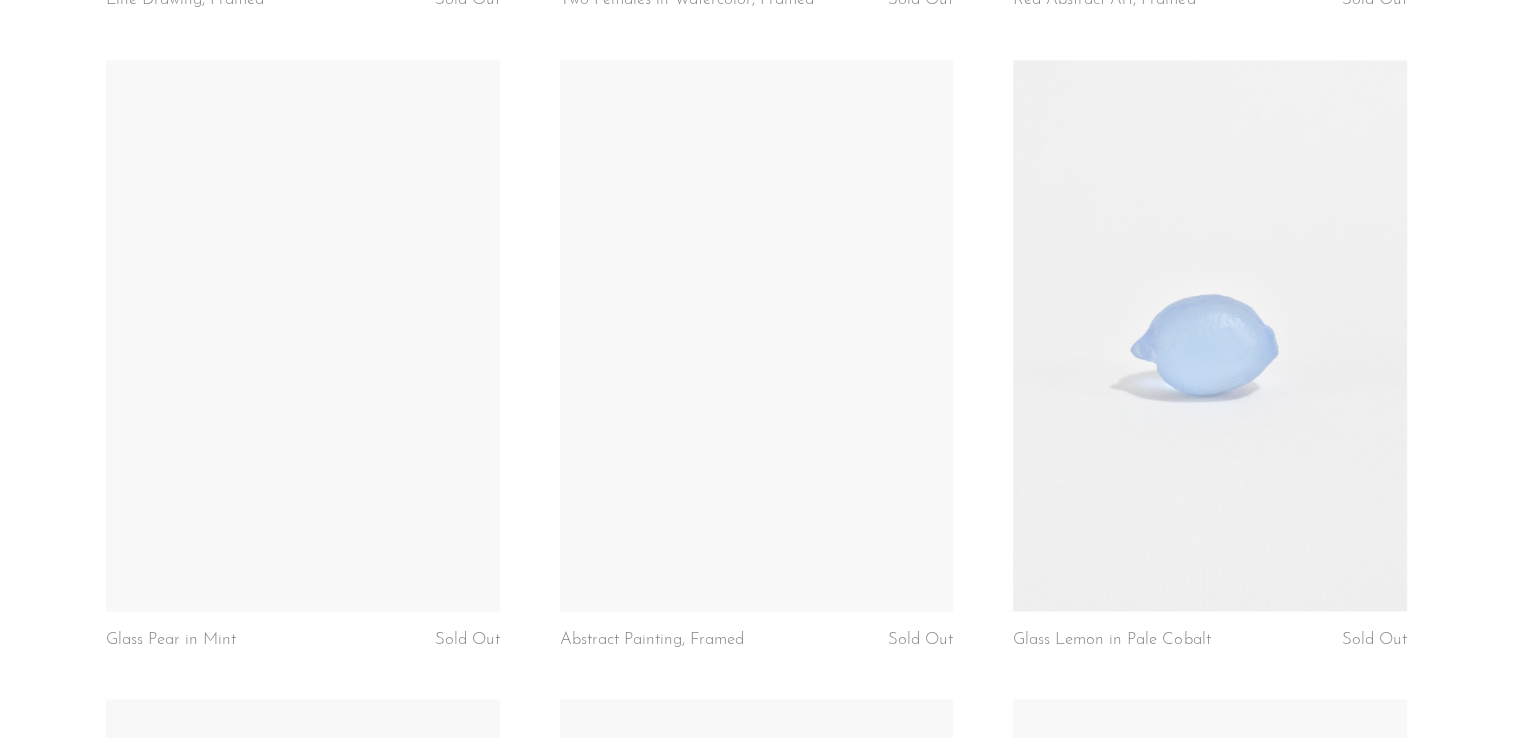 scroll, scrollTop: 2703, scrollLeft: 0, axis: vertical 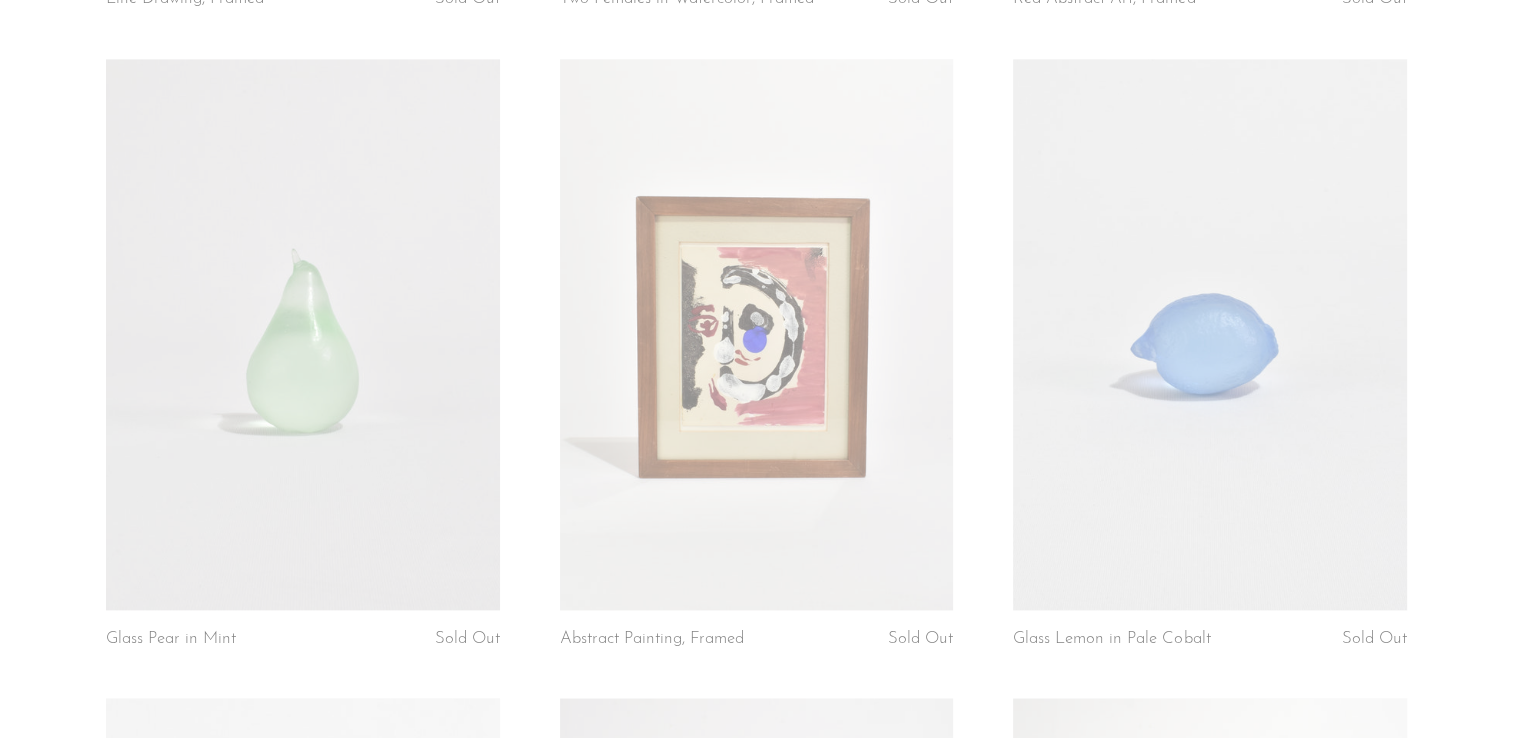click at bounding box center (1210, 334) 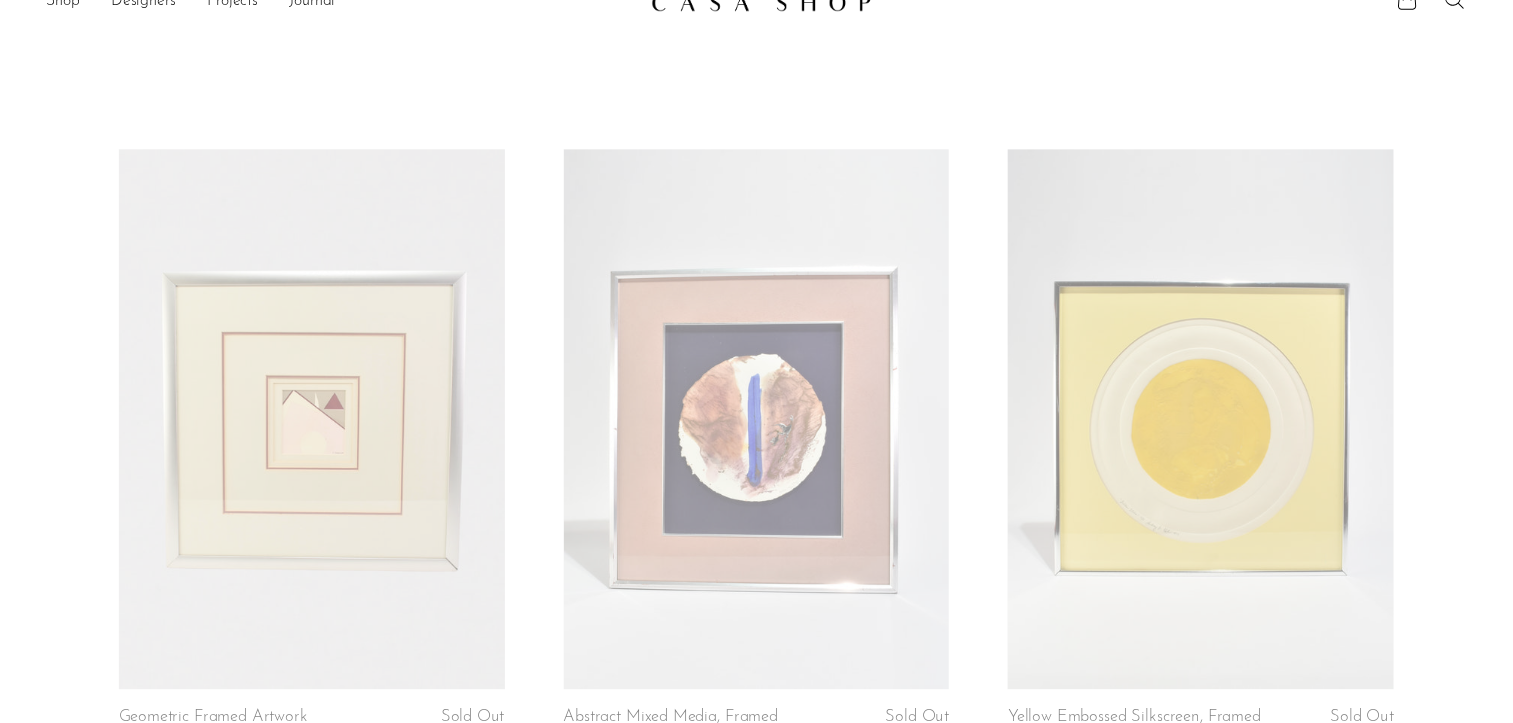 scroll, scrollTop: 0, scrollLeft: 0, axis: both 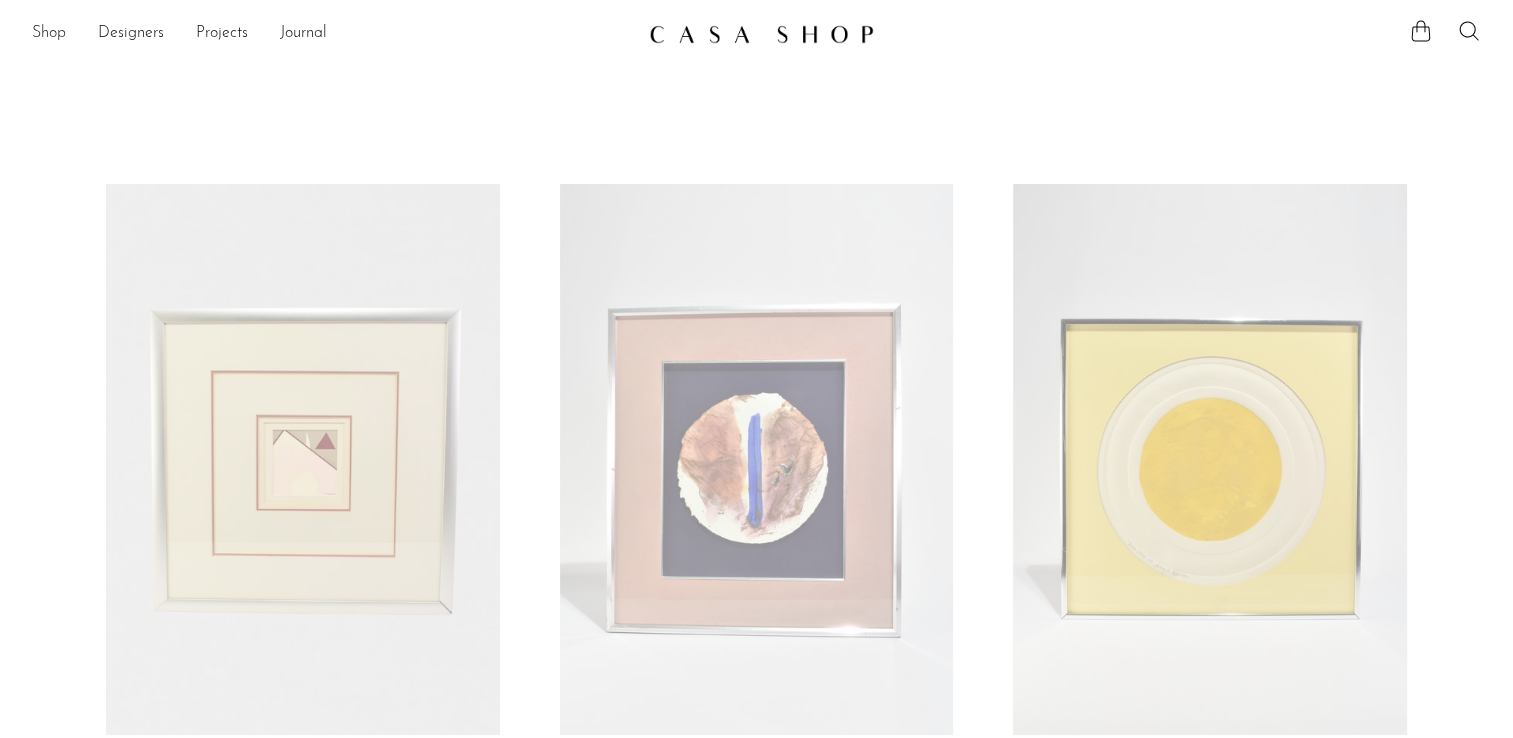 click on "Shop" at bounding box center [49, 34] 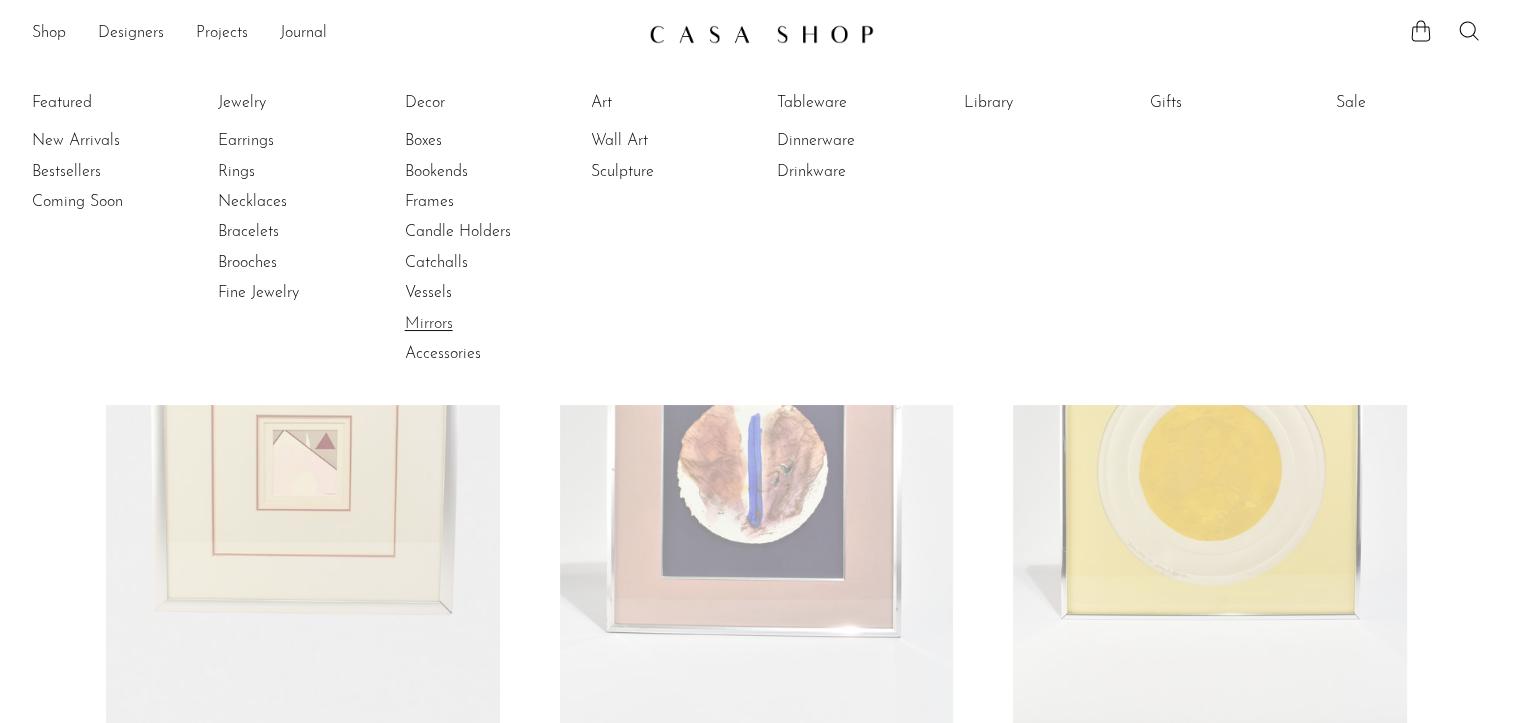 click on "Mirrors" at bounding box center (480, 324) 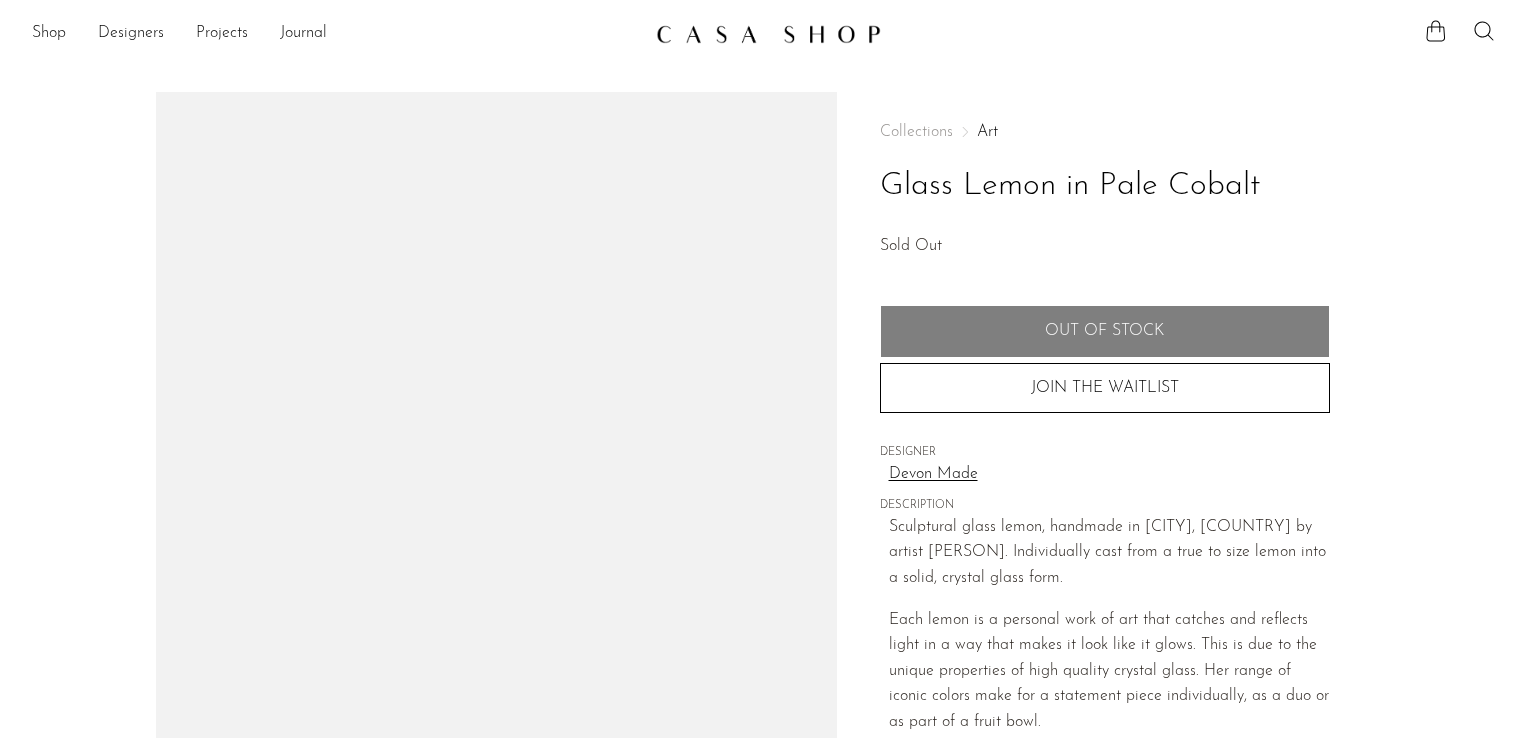 scroll, scrollTop: 0, scrollLeft: 0, axis: both 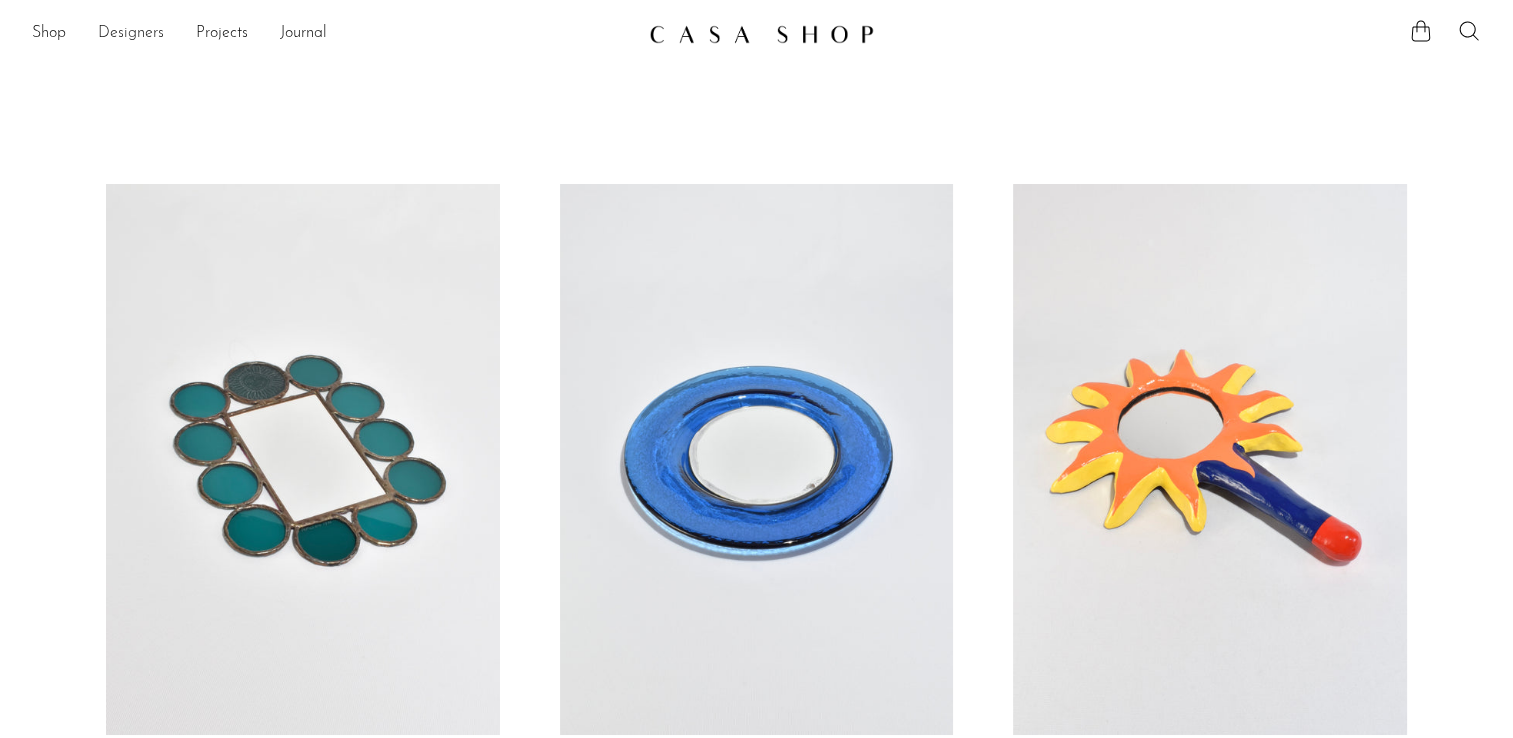 click on "Designers" at bounding box center (131, 34) 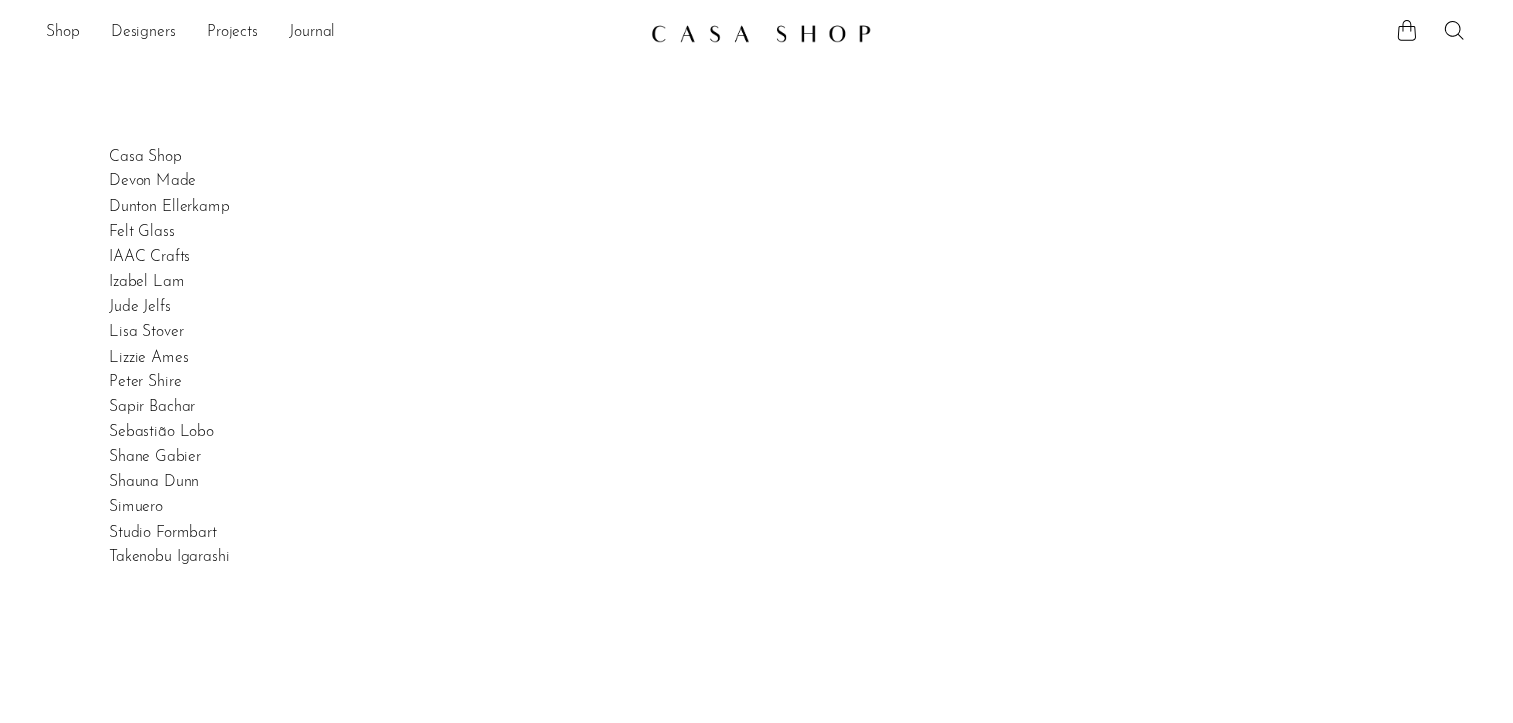 scroll, scrollTop: 0, scrollLeft: 0, axis: both 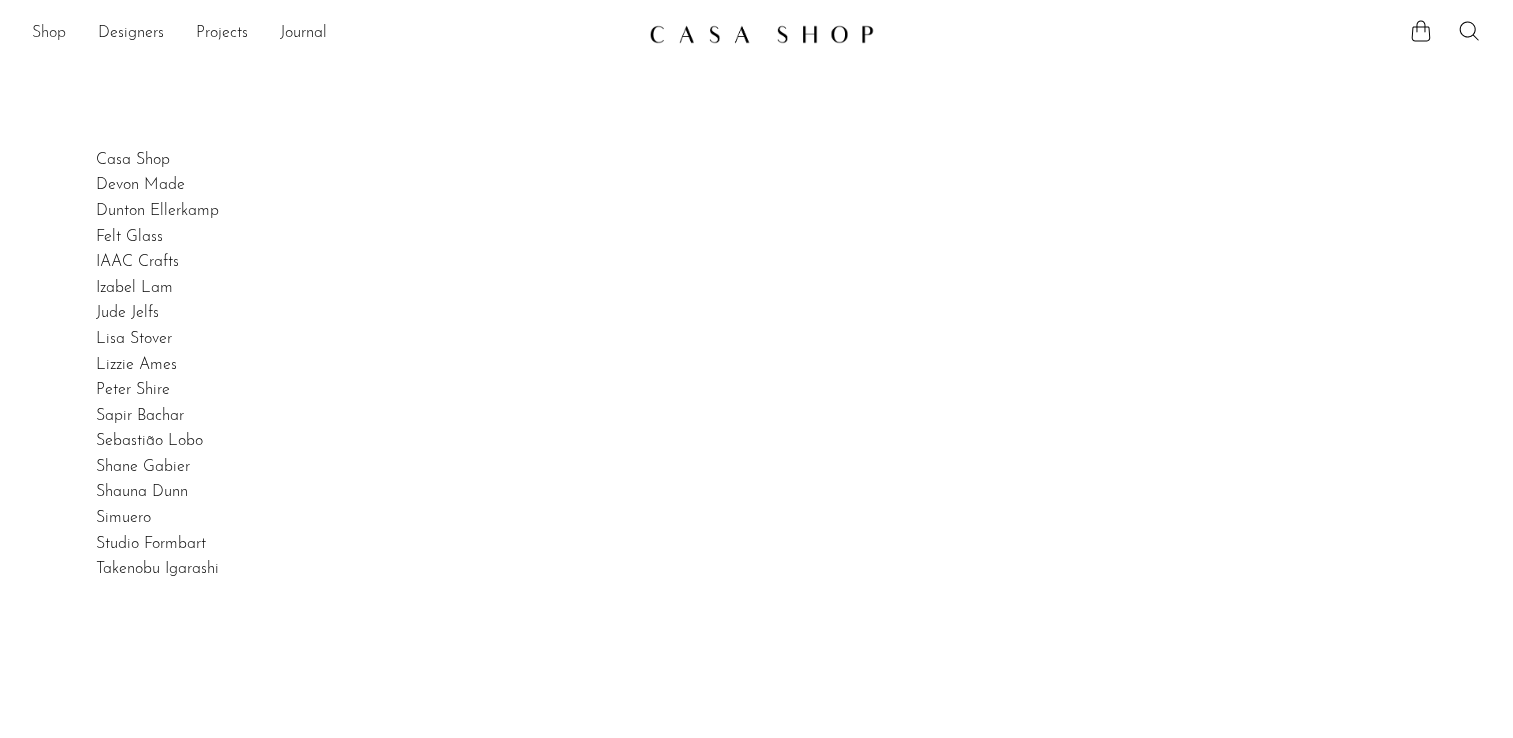 click on "Shop" at bounding box center [49, 34] 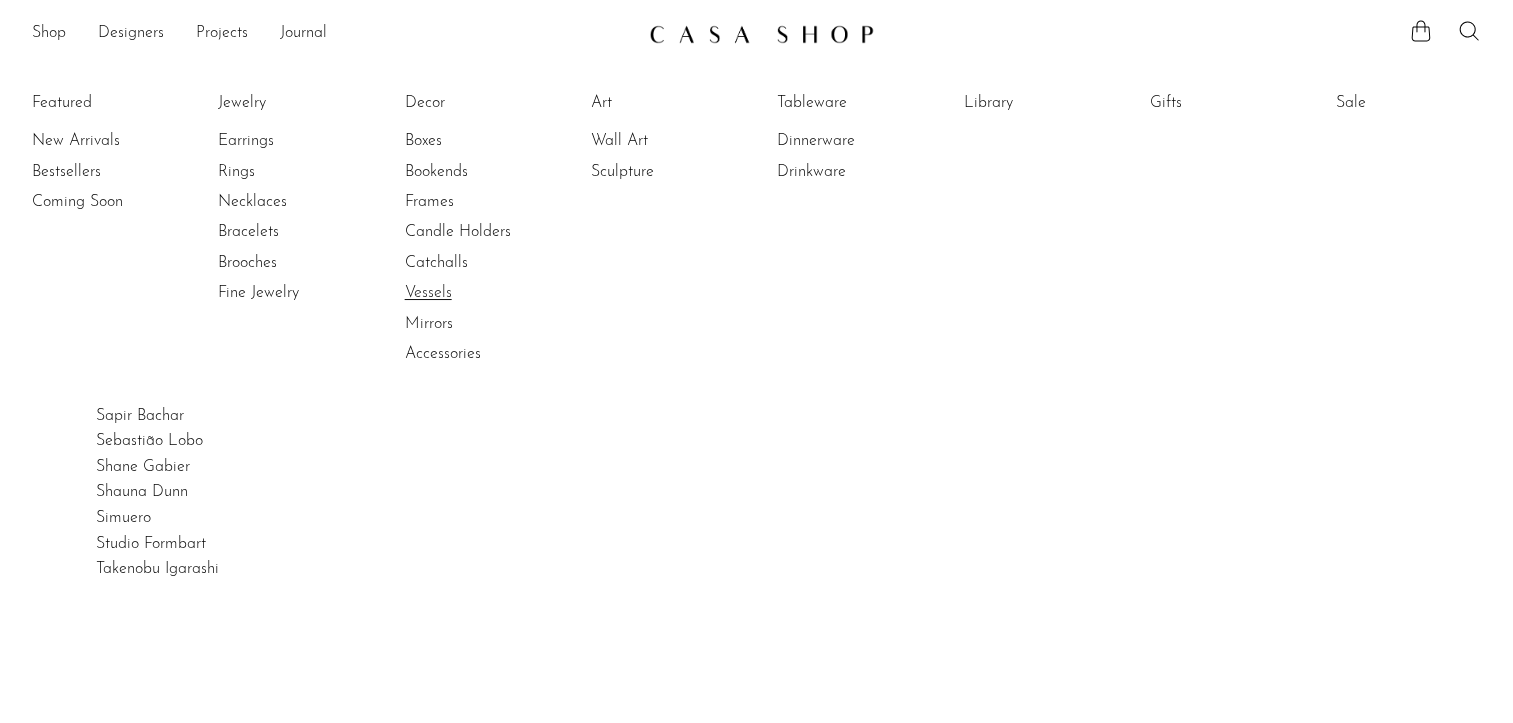 click on "Vessels" at bounding box center (480, 293) 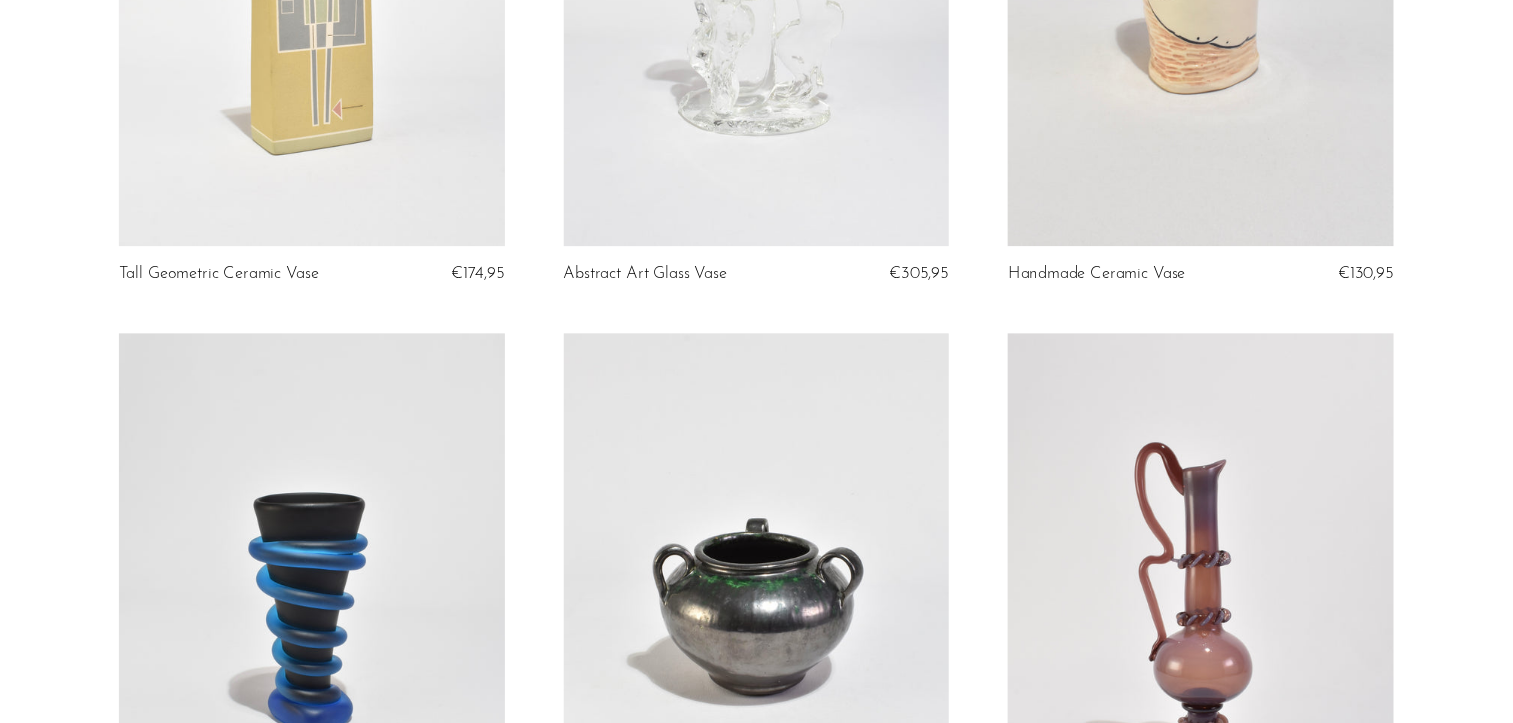 scroll, scrollTop: 0, scrollLeft: 0, axis: both 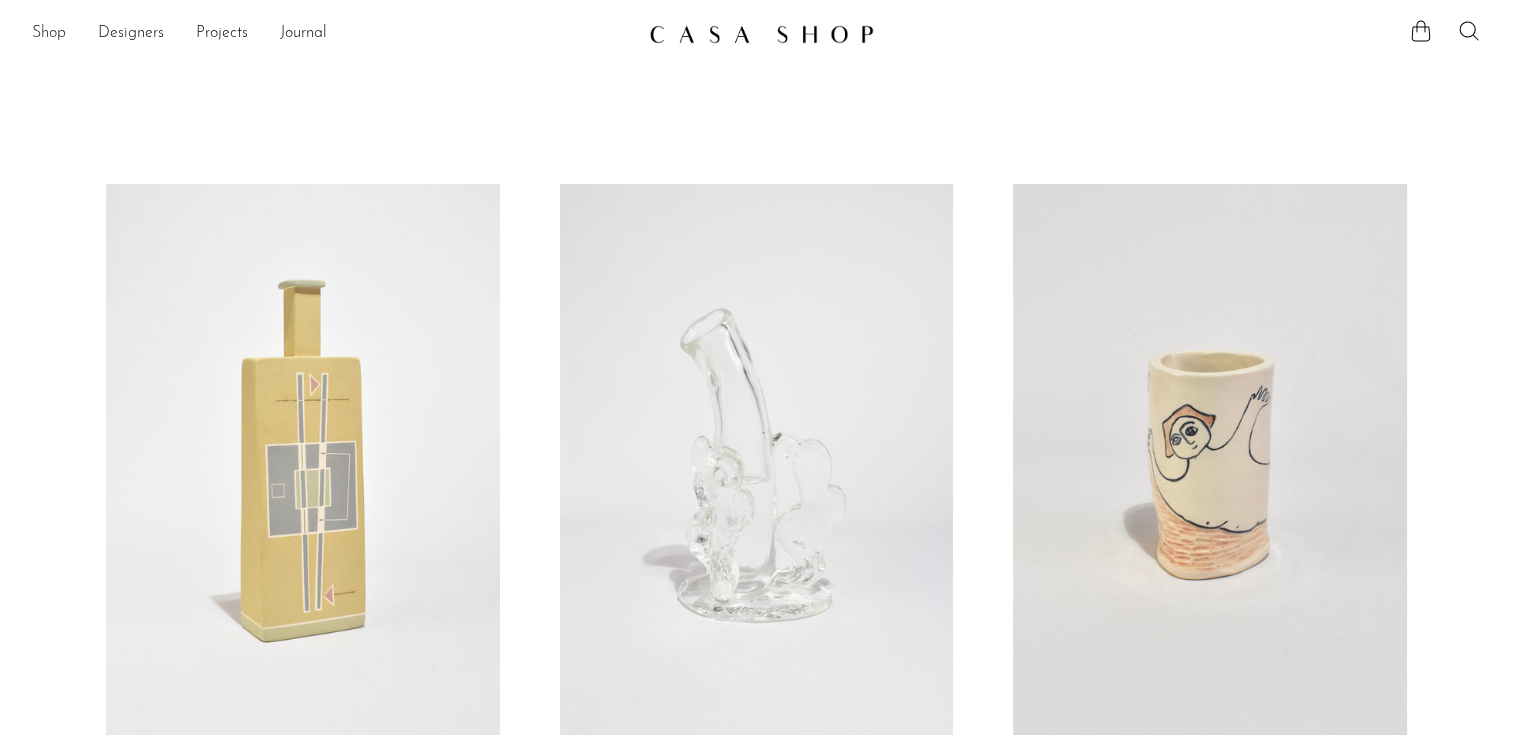 click on "Shop" at bounding box center [49, 34] 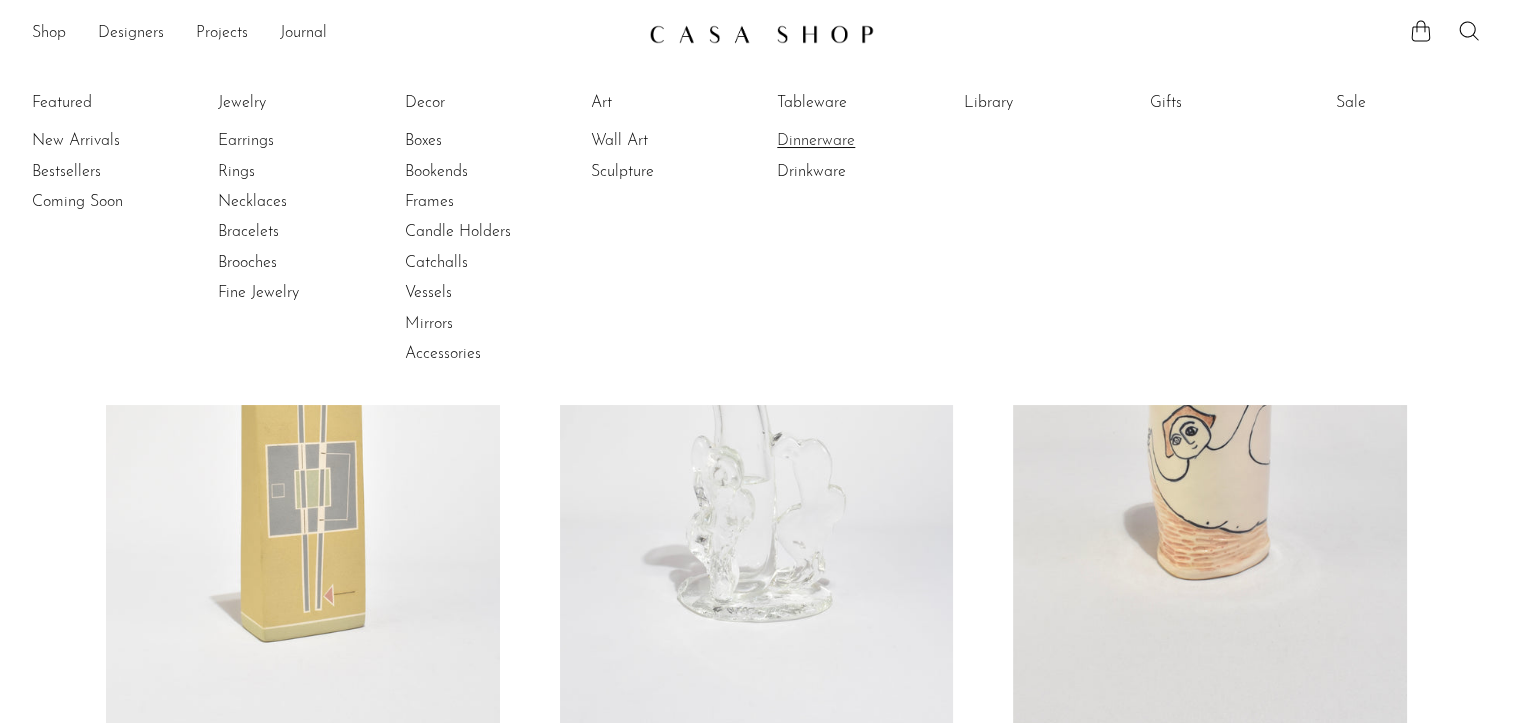 click on "Dinnerware" at bounding box center (852, 141) 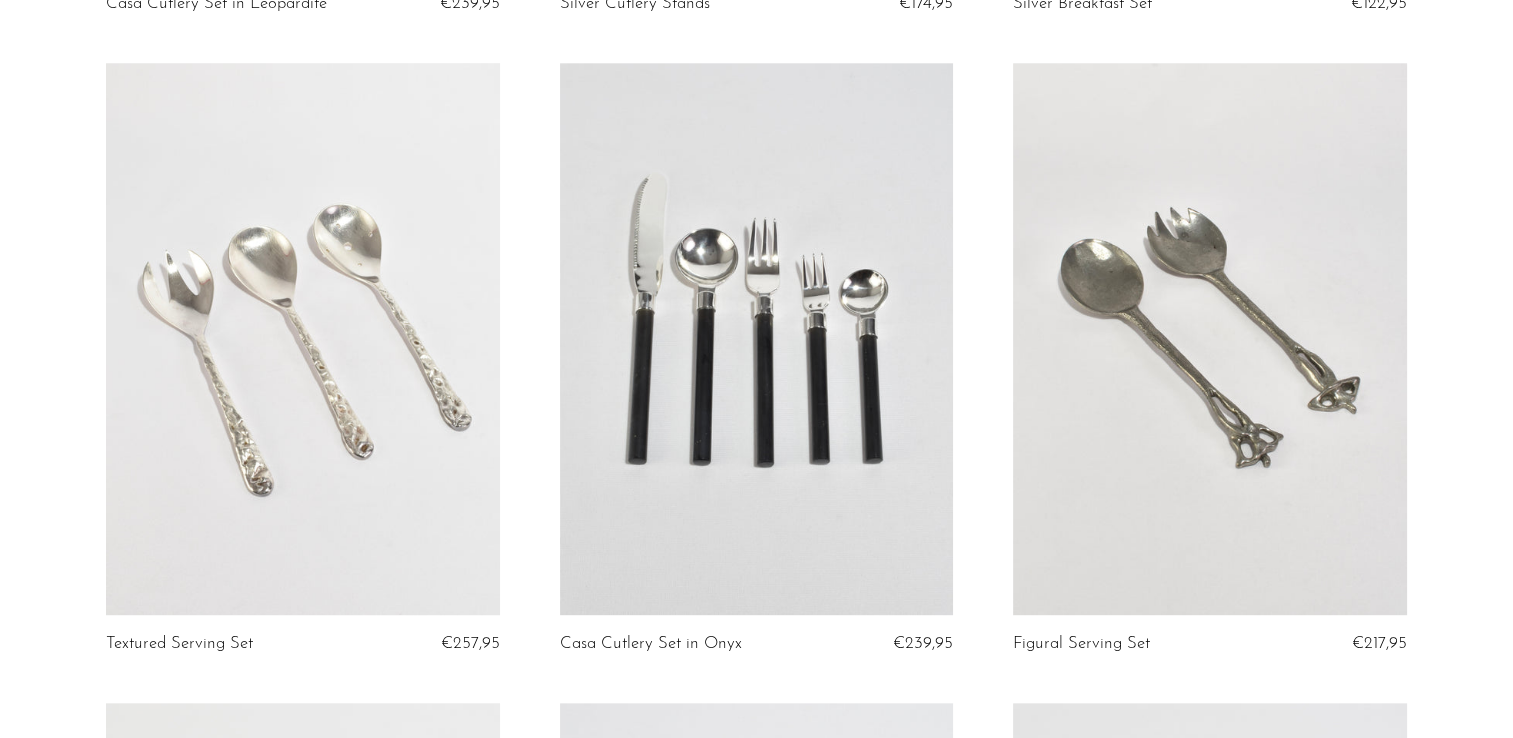 scroll, scrollTop: 2052, scrollLeft: 0, axis: vertical 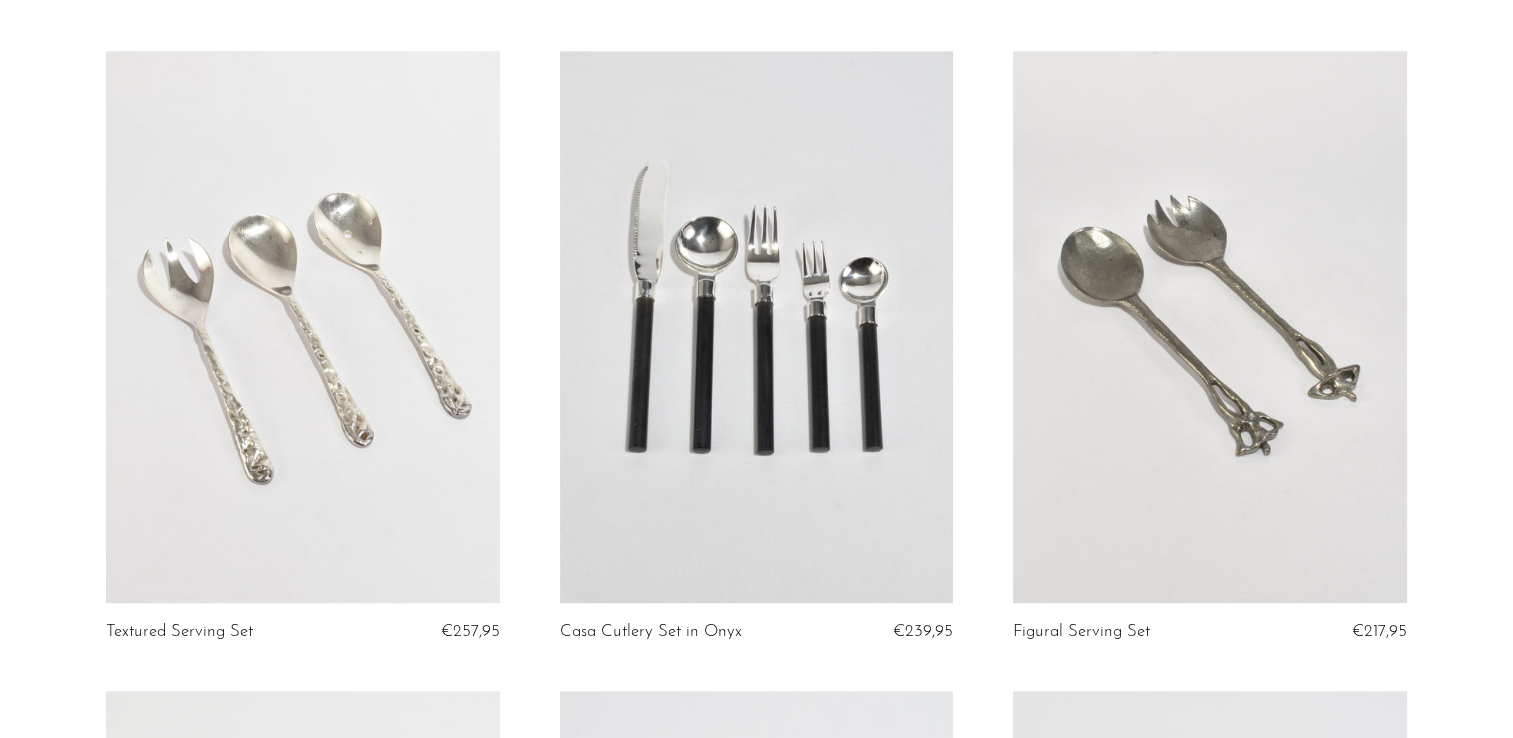 click at bounding box center [1210, 326] 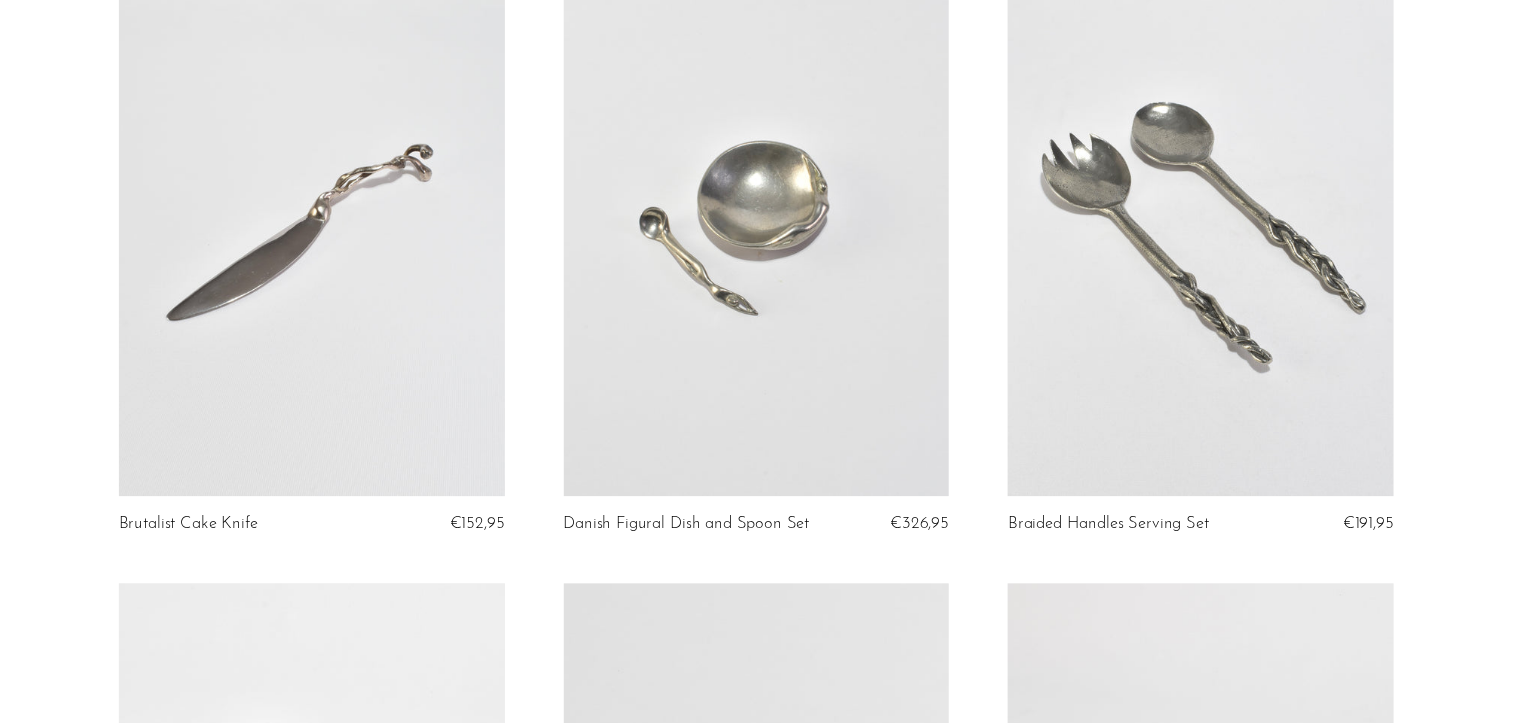 scroll, scrollTop: 0, scrollLeft: 0, axis: both 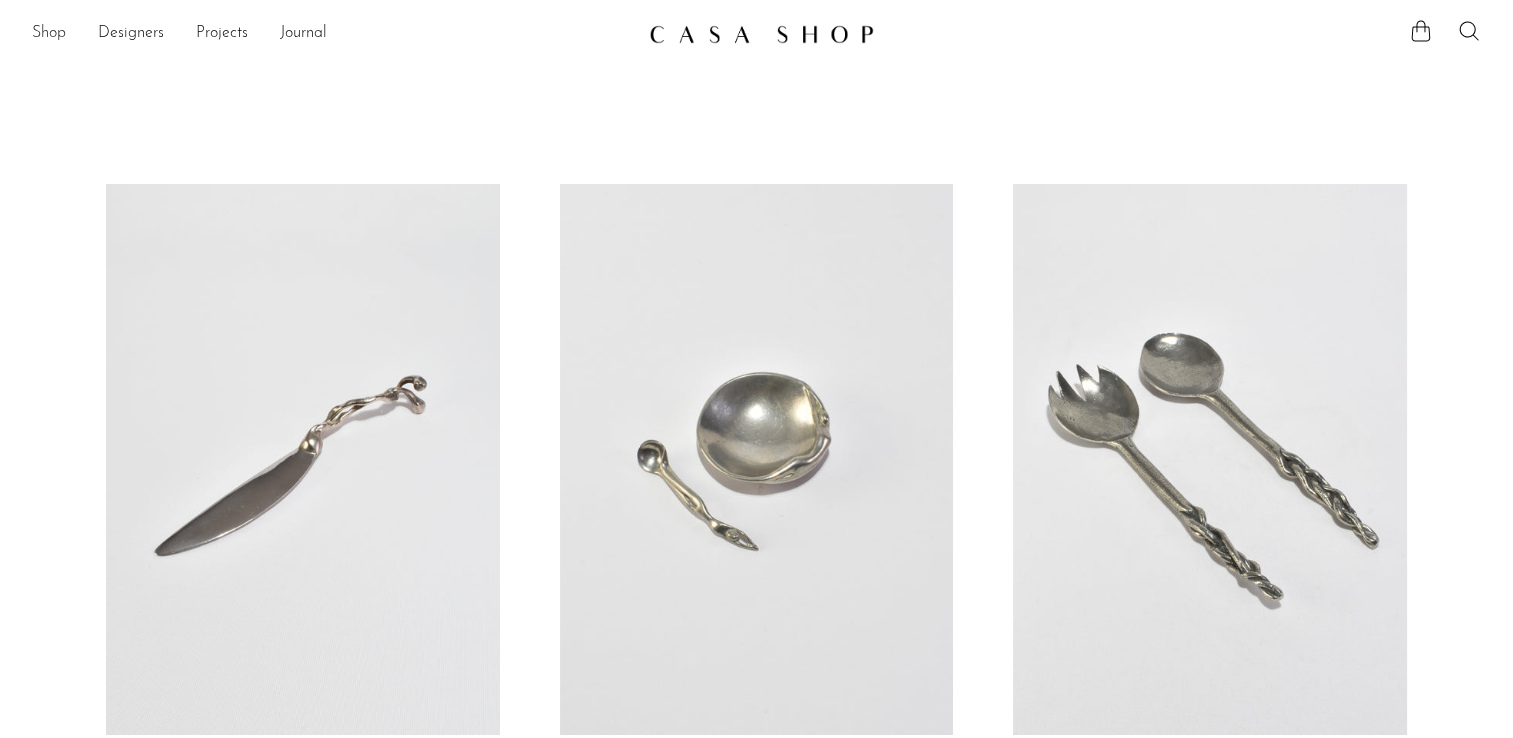 click on "Shop" at bounding box center (49, 34) 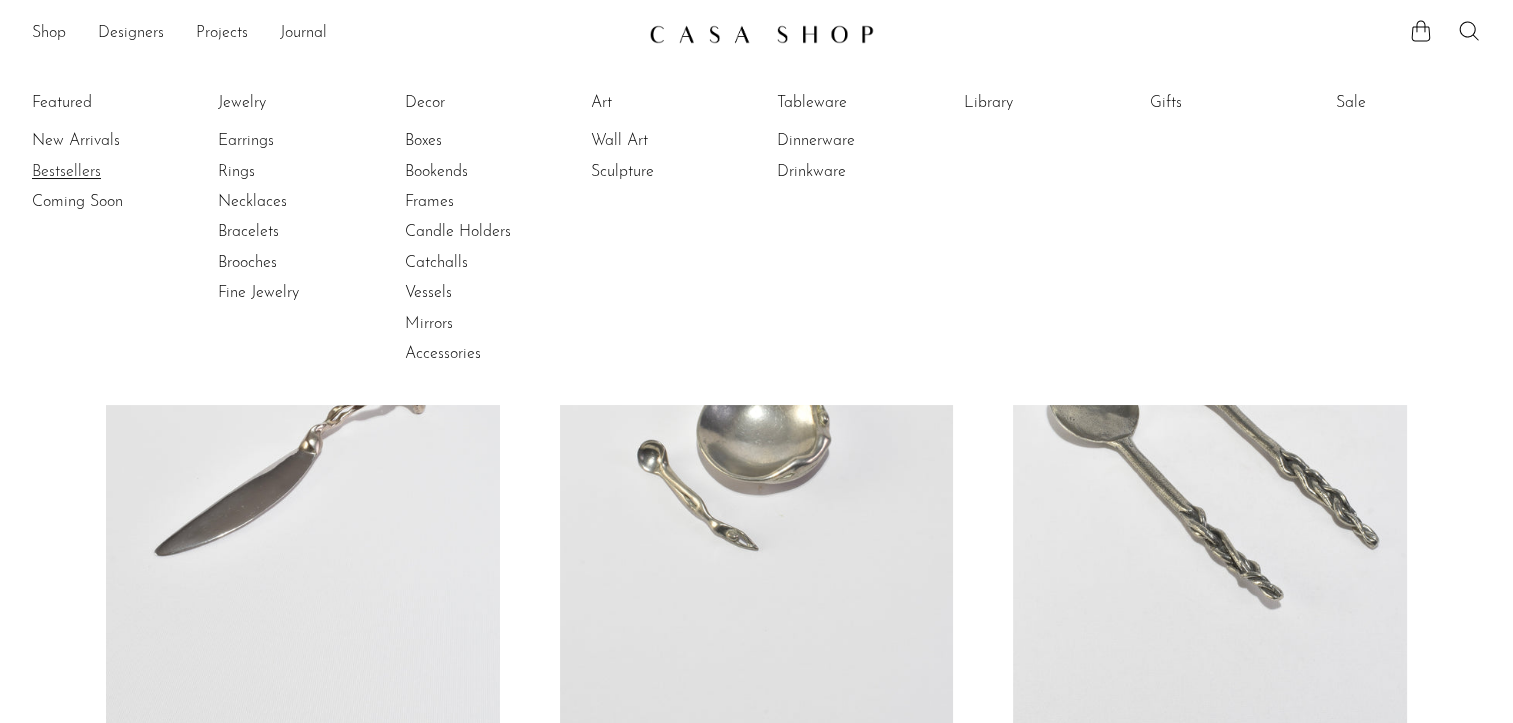 click on "Bestsellers" at bounding box center (107, 172) 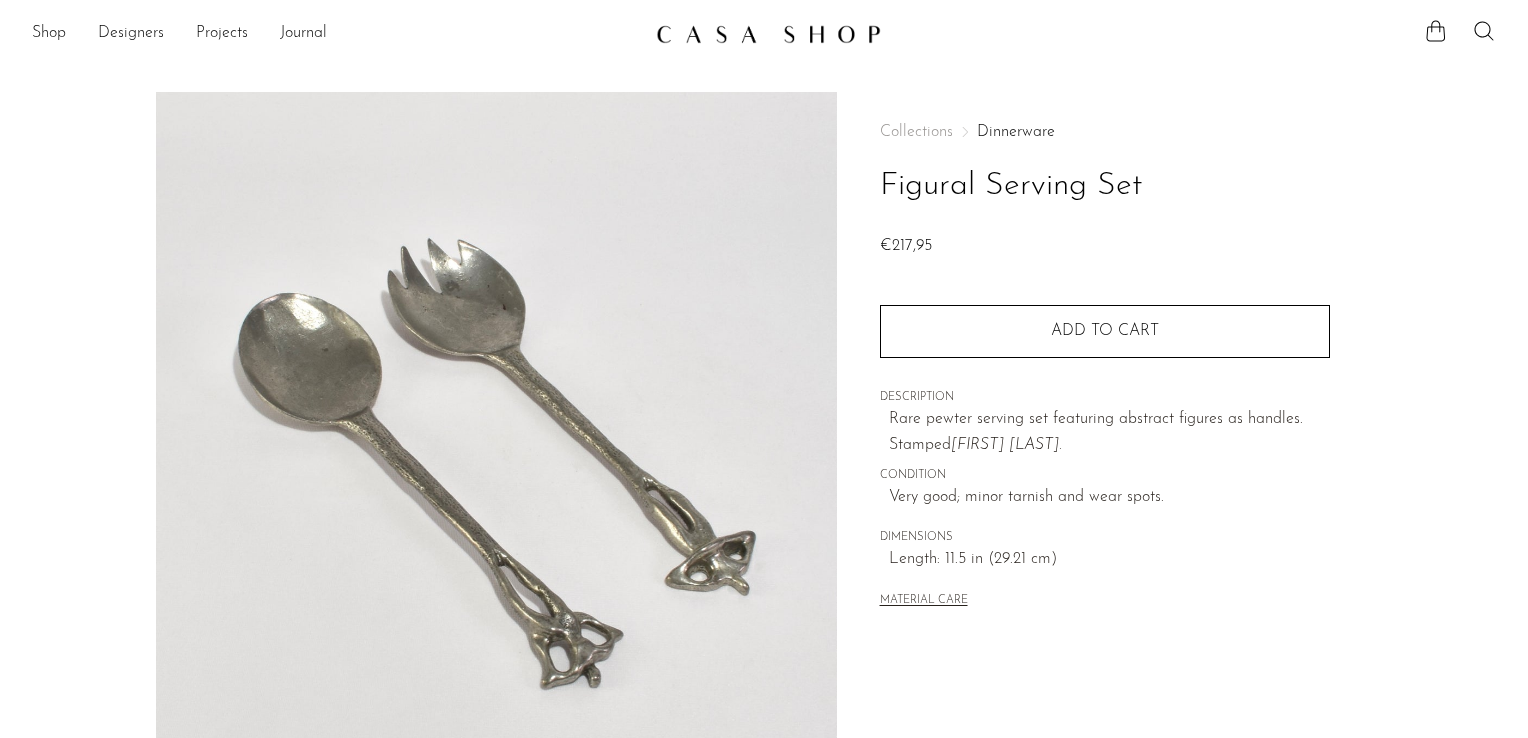 scroll, scrollTop: 0, scrollLeft: 0, axis: both 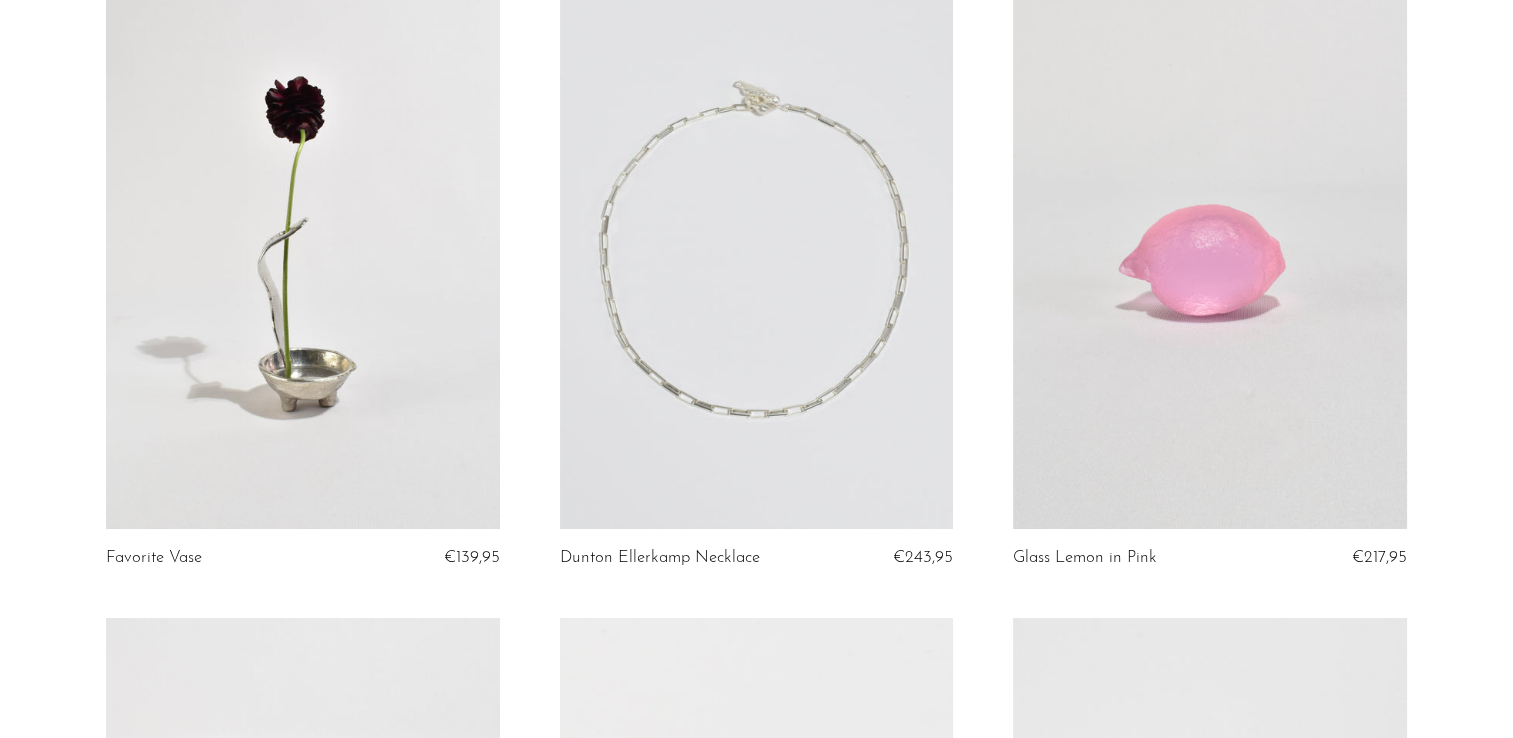 click at bounding box center (303, 253) 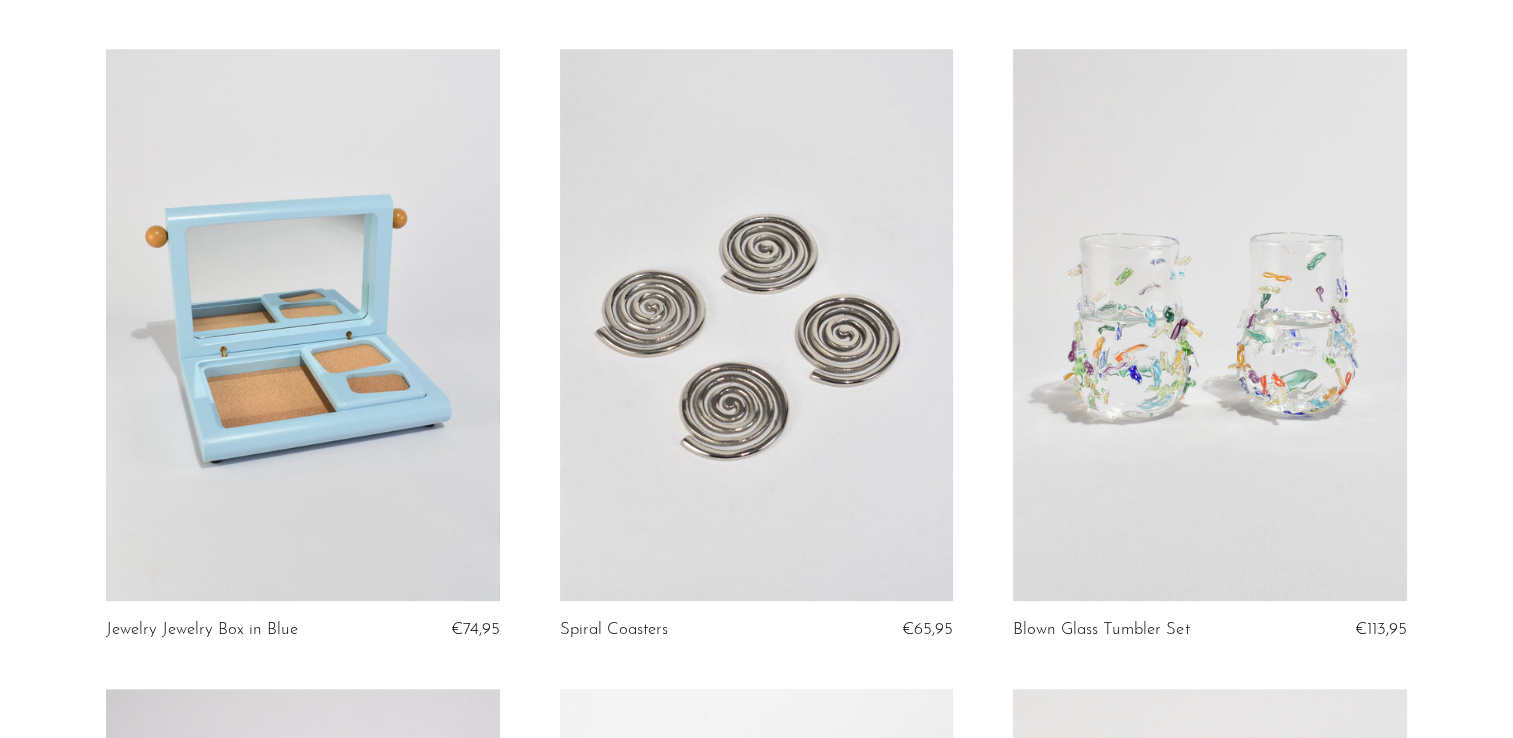 scroll, scrollTop: 1416, scrollLeft: 0, axis: vertical 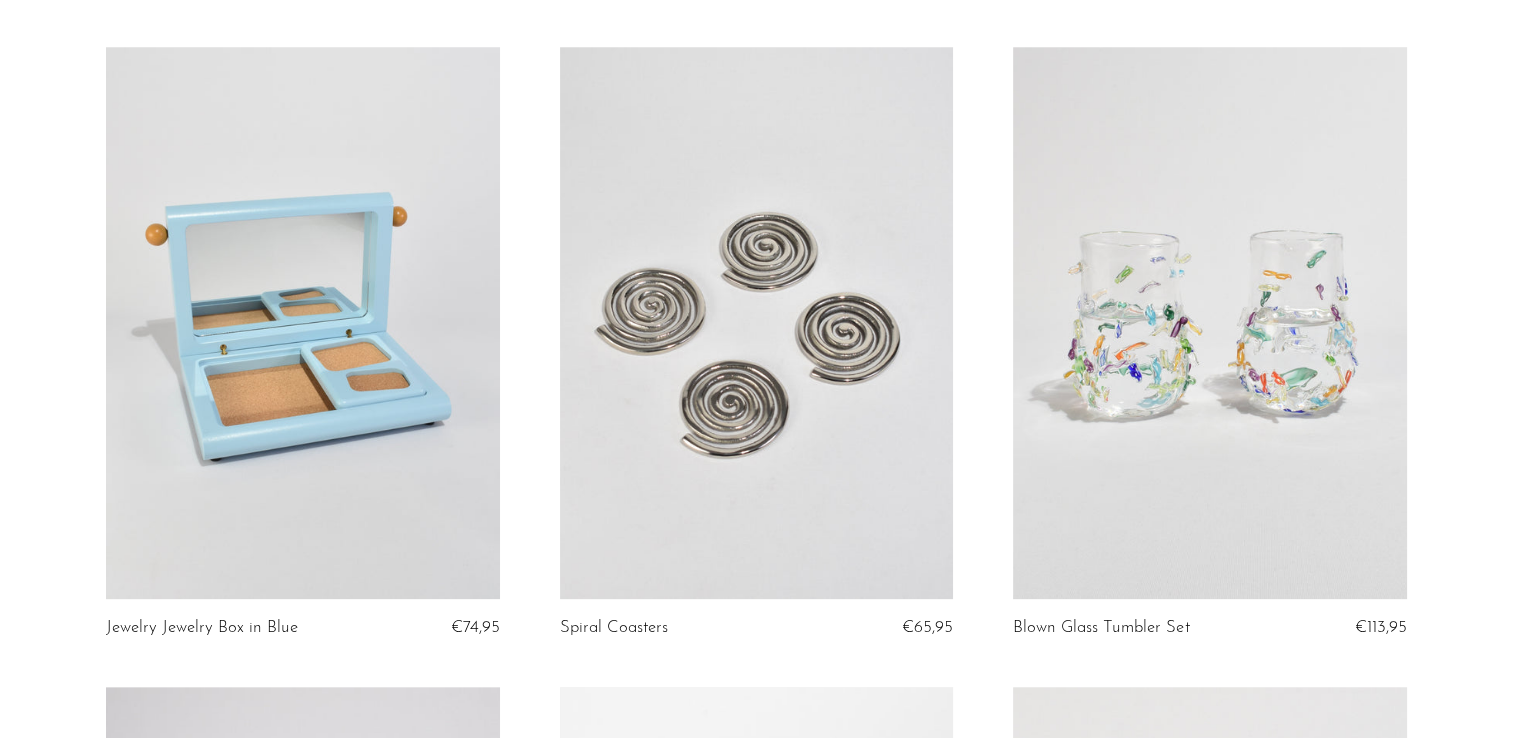 click at bounding box center (757, 322) 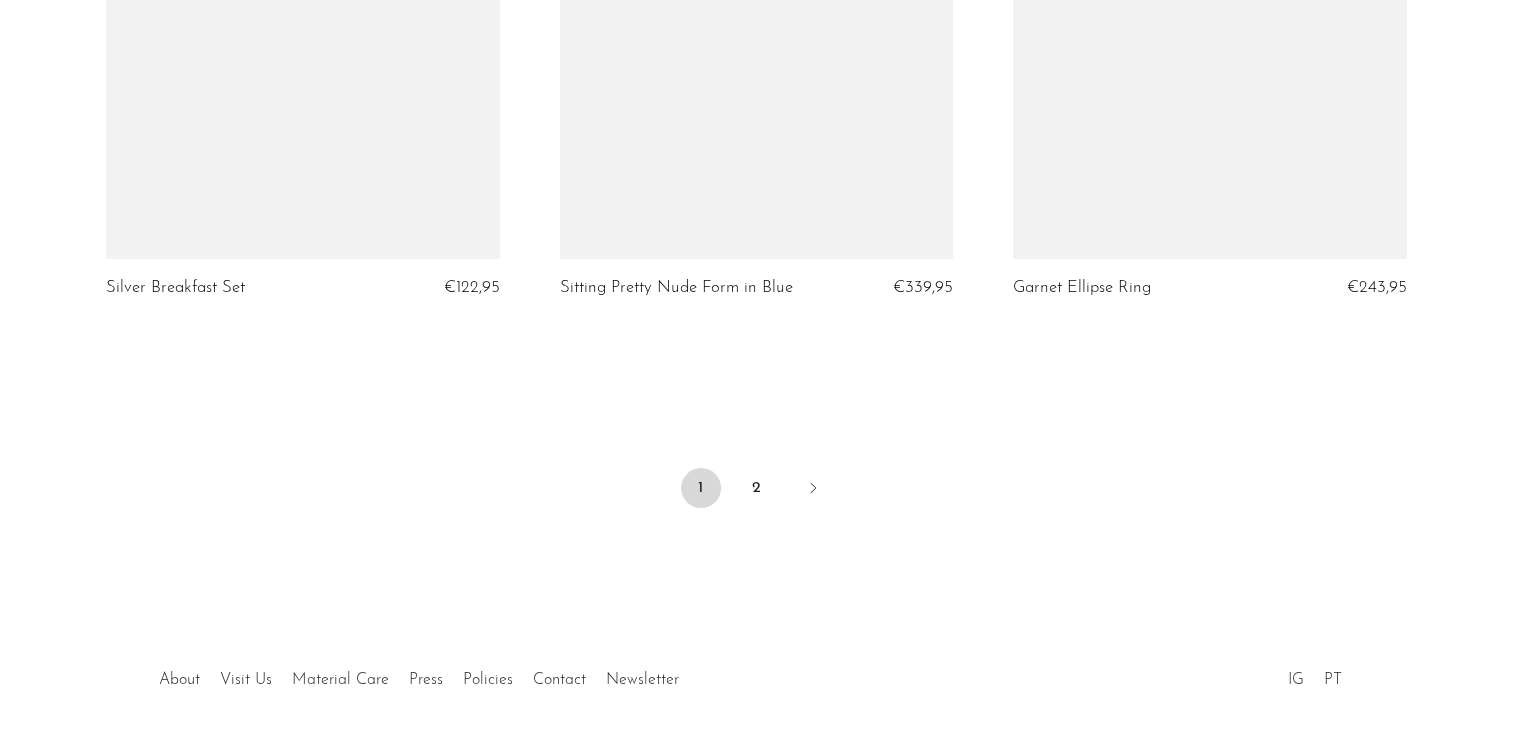 scroll, scrollTop: 7515, scrollLeft: 0, axis: vertical 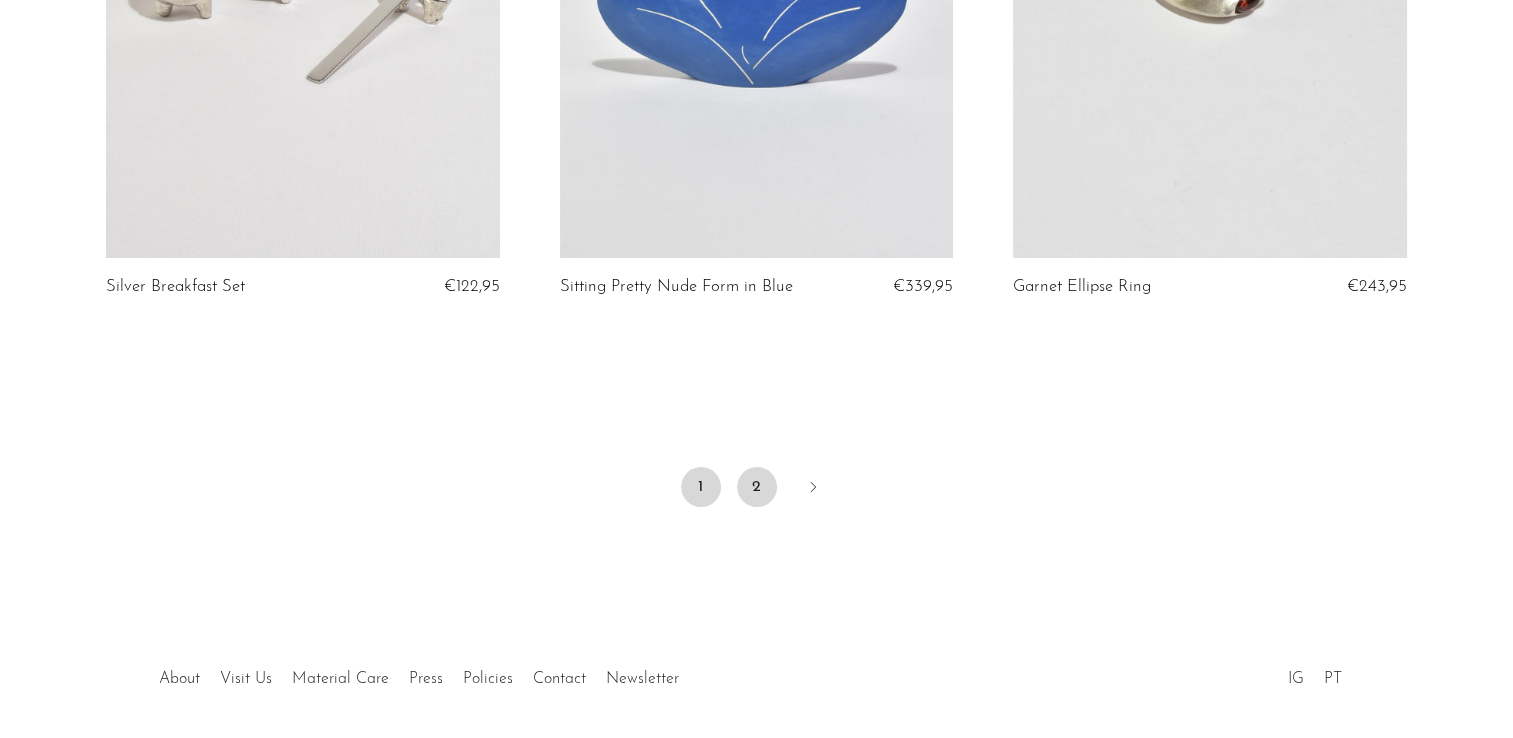 click on "2" at bounding box center [757, 487] 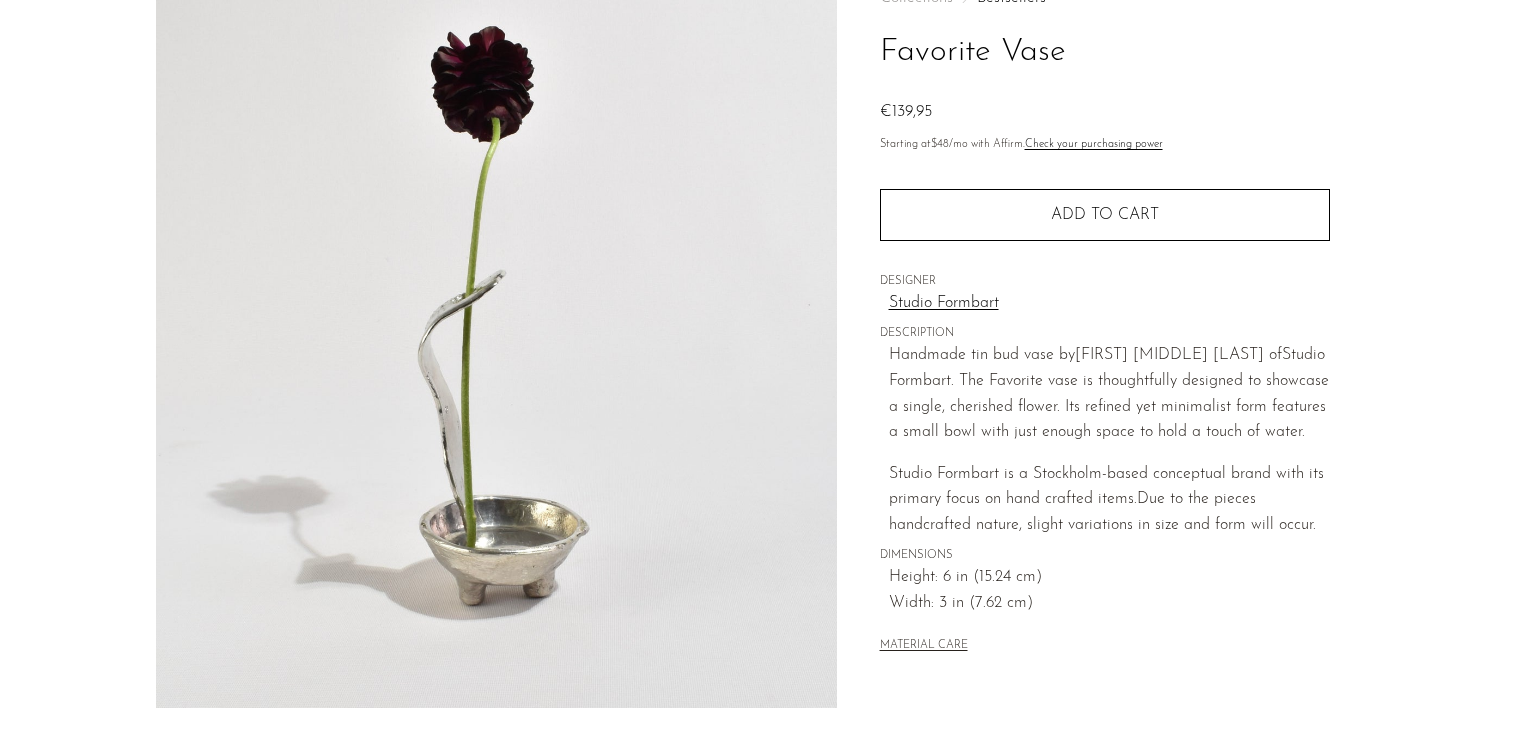 scroll, scrollTop: 138, scrollLeft: 0, axis: vertical 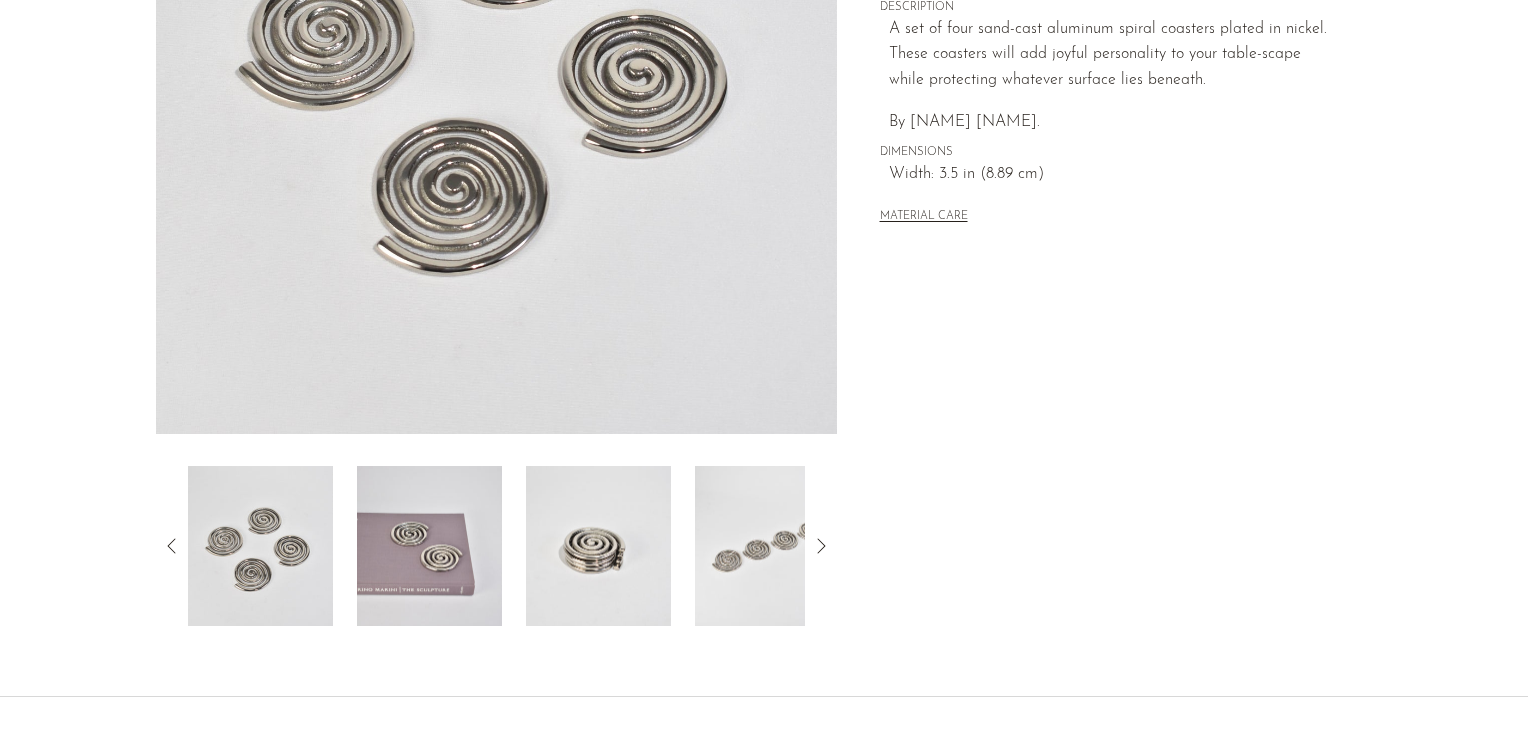 click at bounding box center [598, 546] 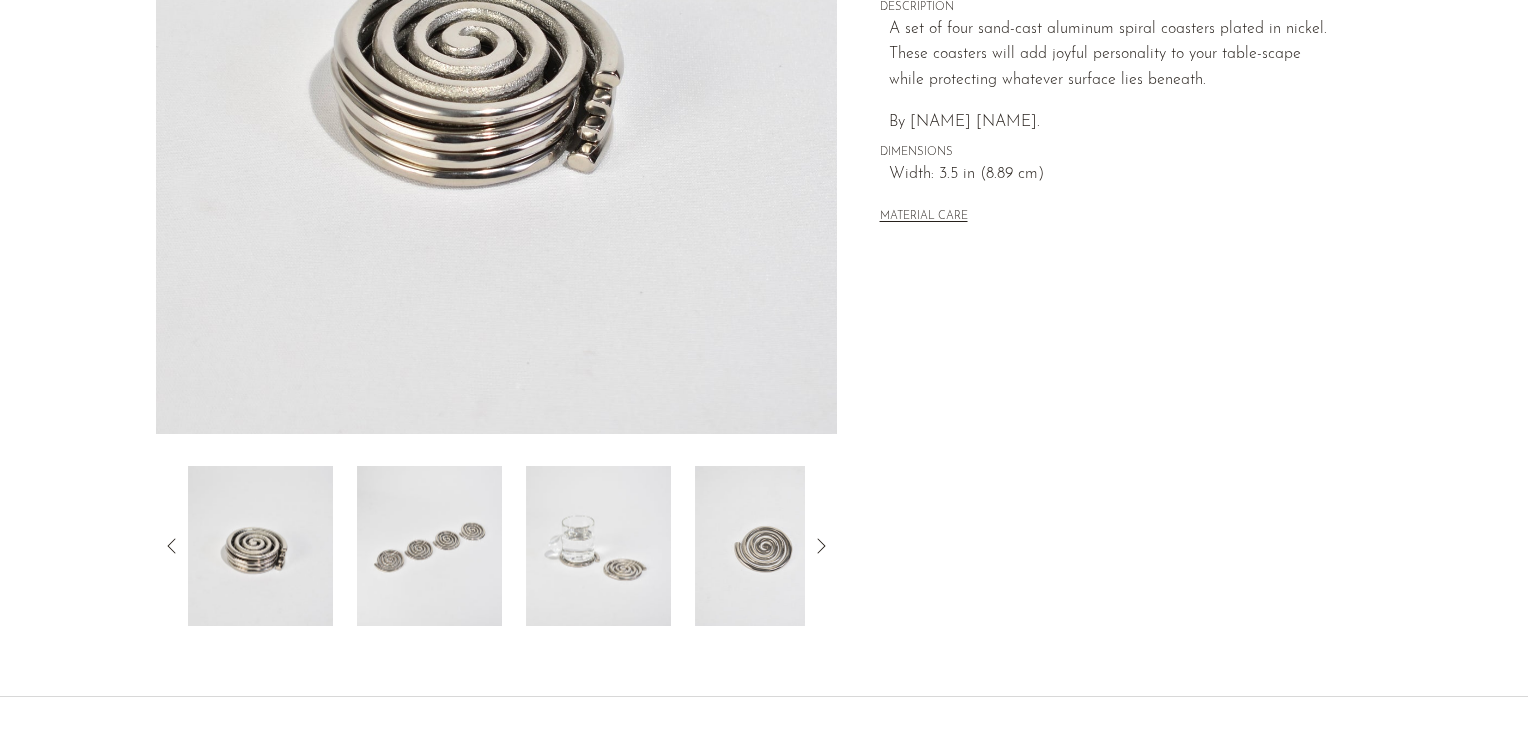 click at bounding box center [598, 546] 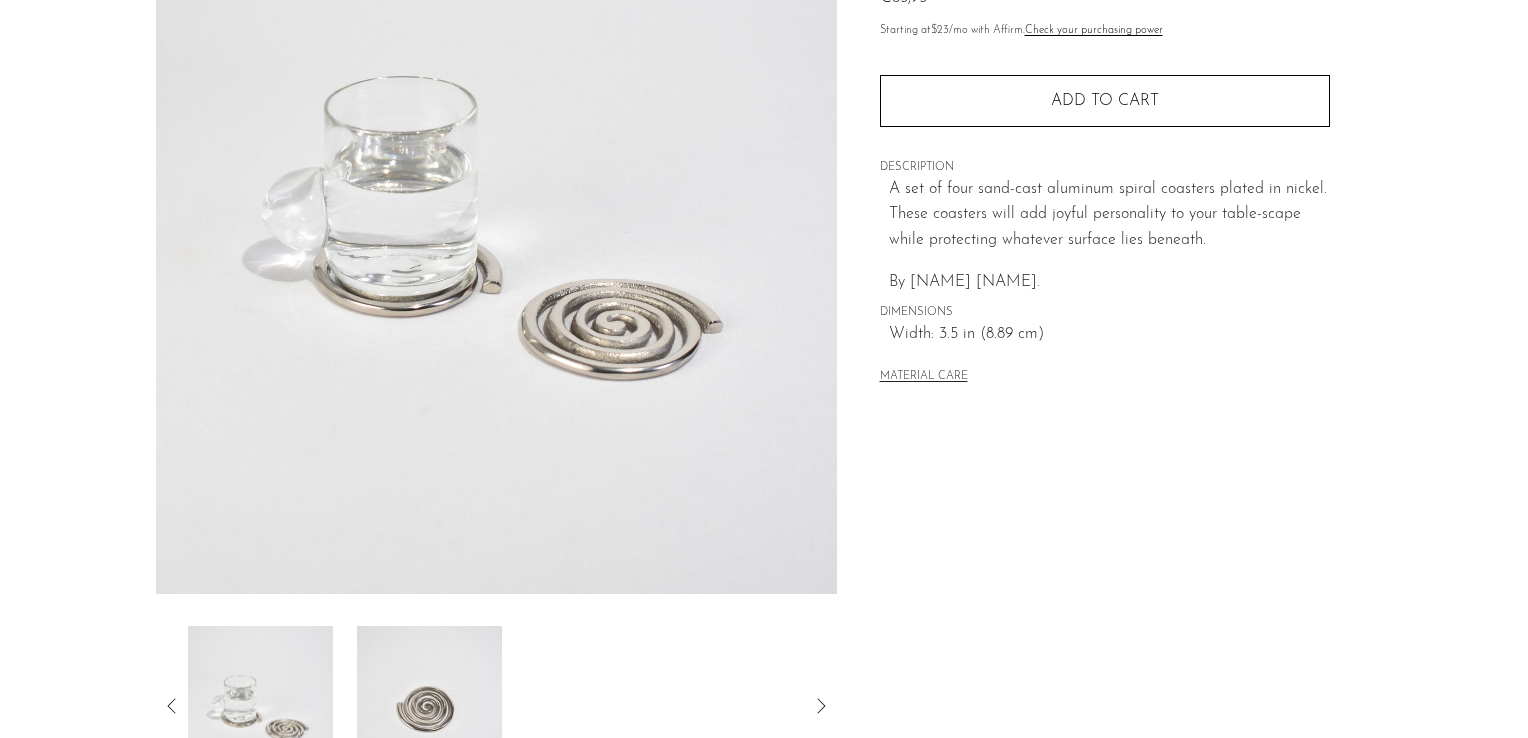 scroll, scrollTop: 234, scrollLeft: 0, axis: vertical 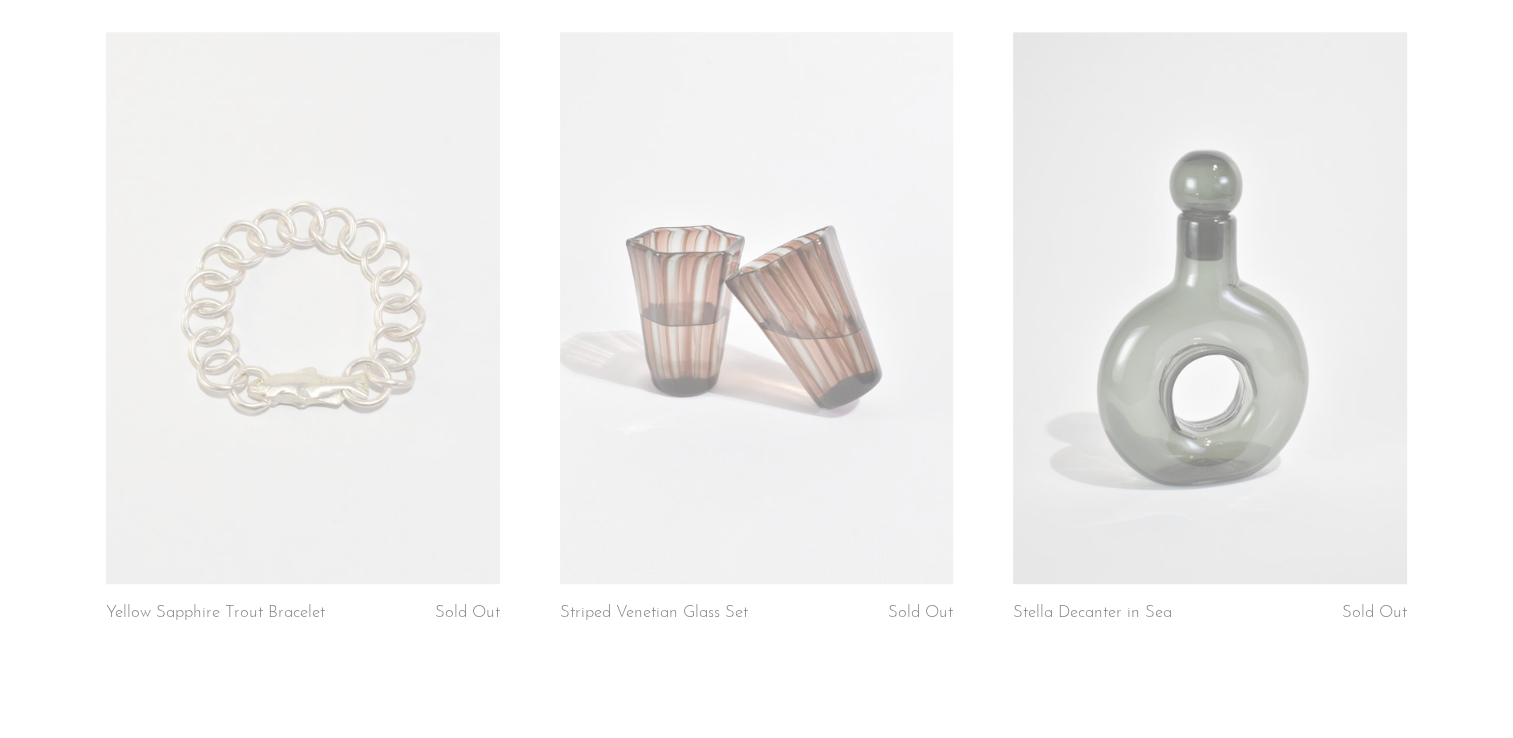 click at bounding box center [757, 307] 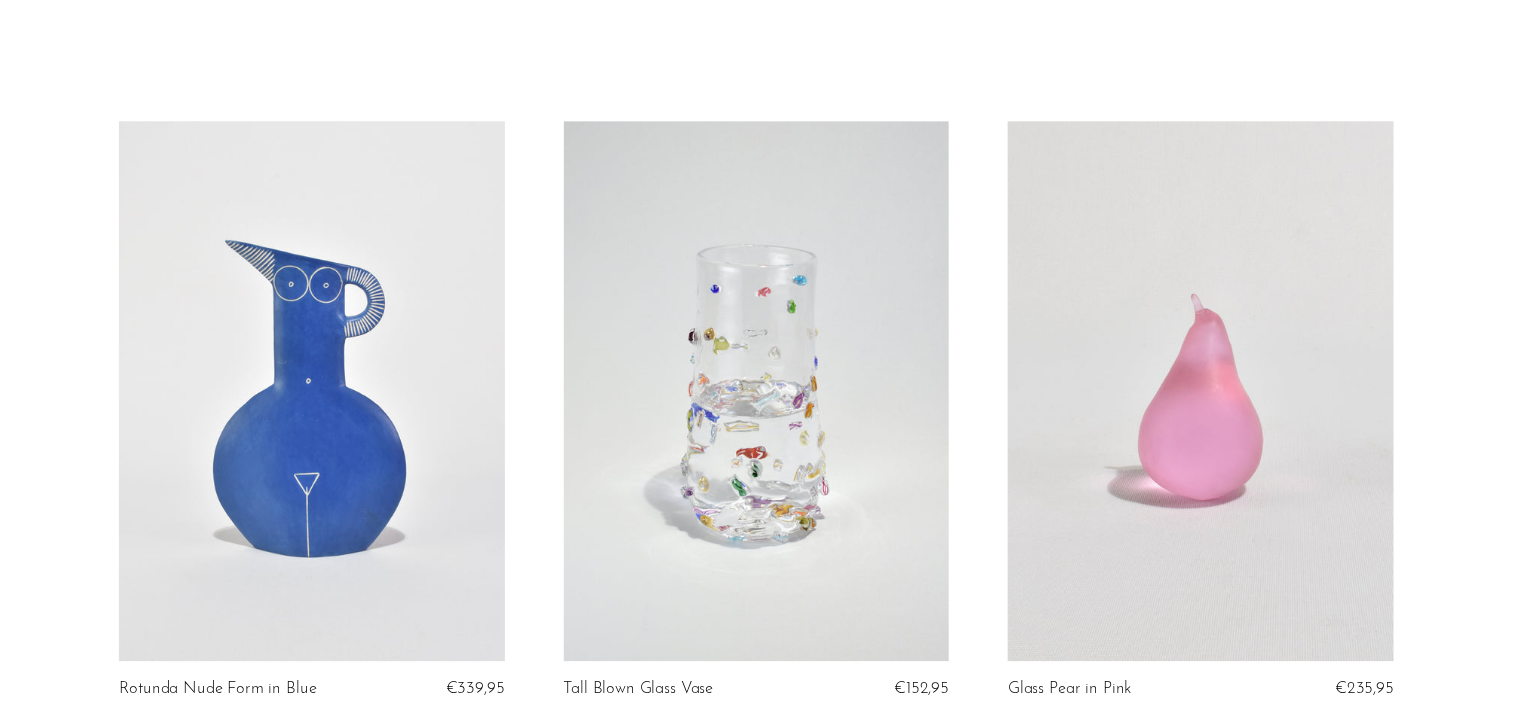 scroll, scrollTop: 0, scrollLeft: 0, axis: both 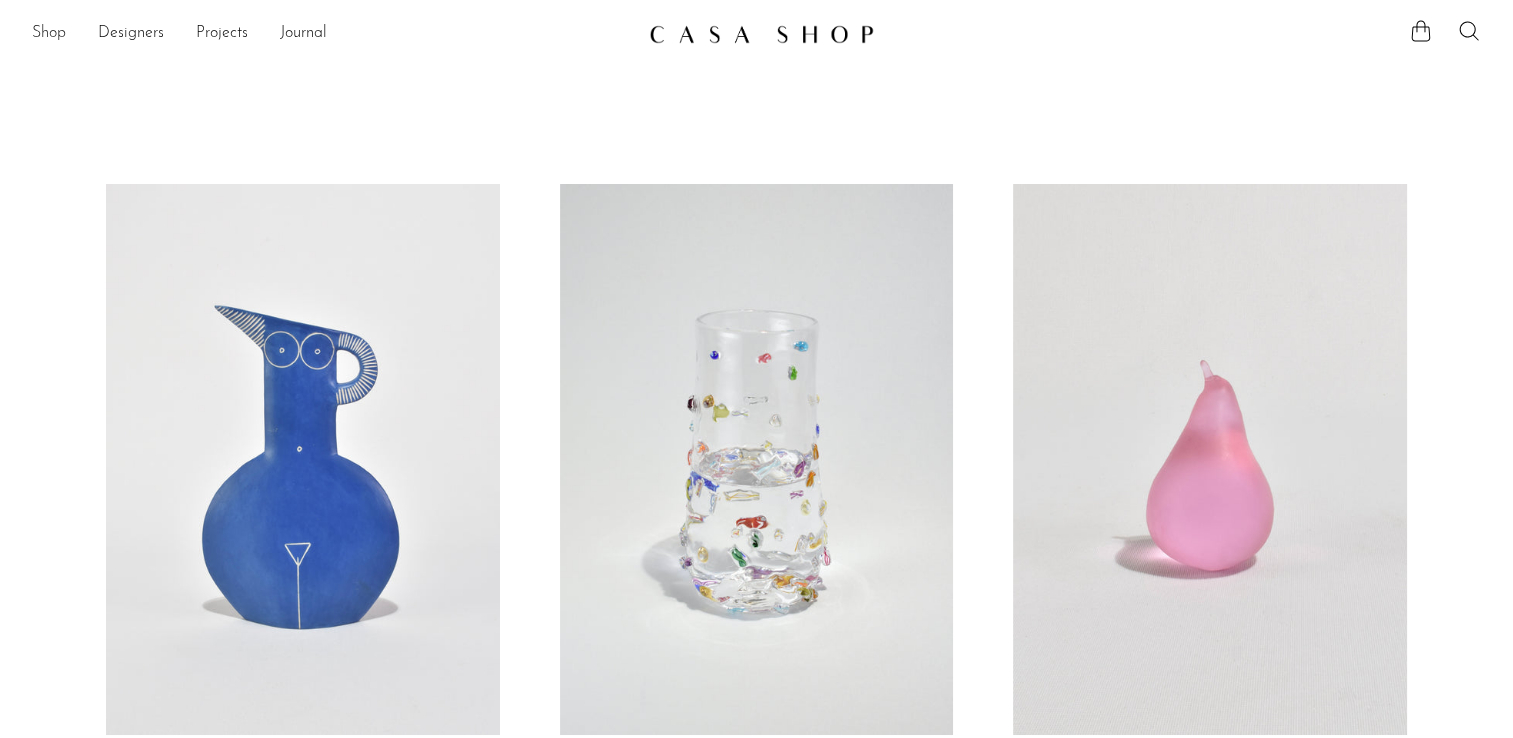 click on "Shop" at bounding box center (49, 34) 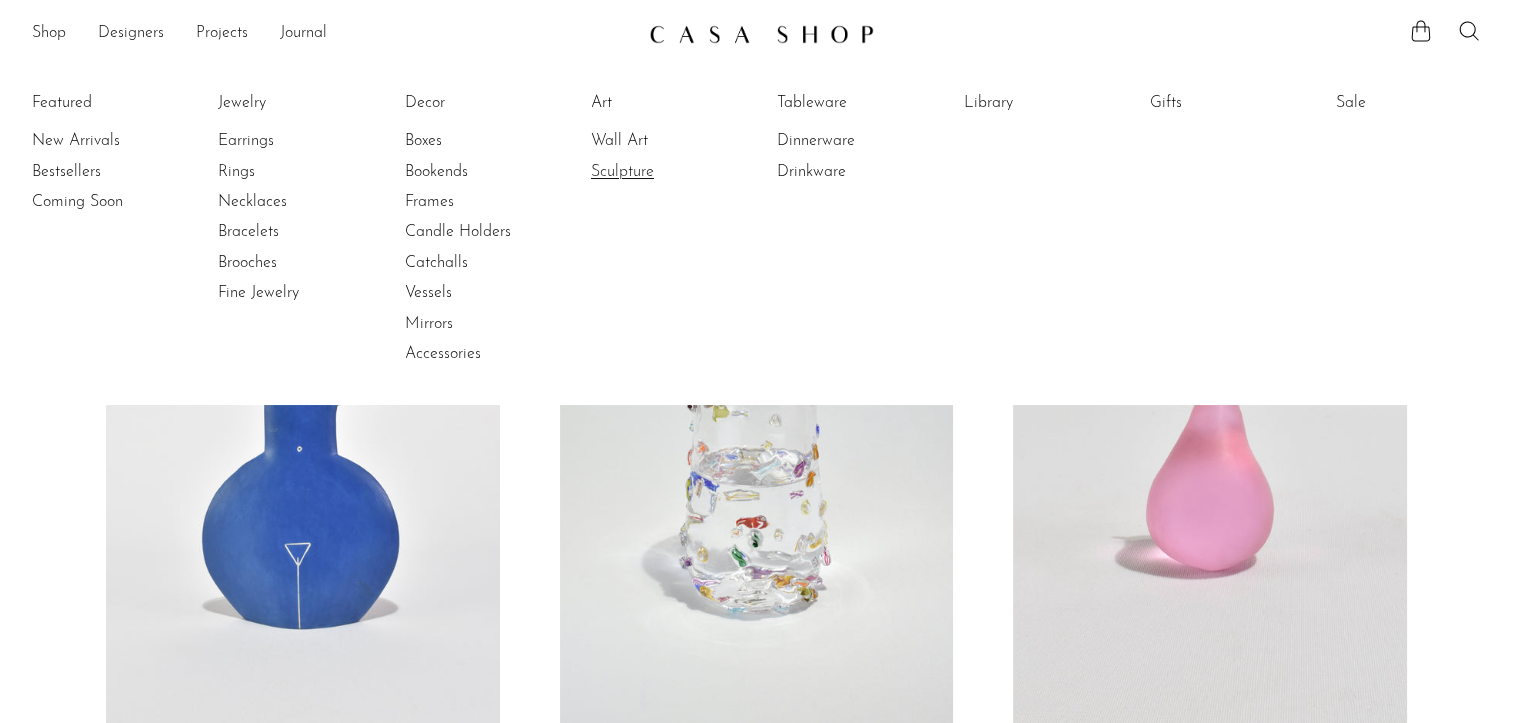 click on "Sculpture" at bounding box center [666, 172] 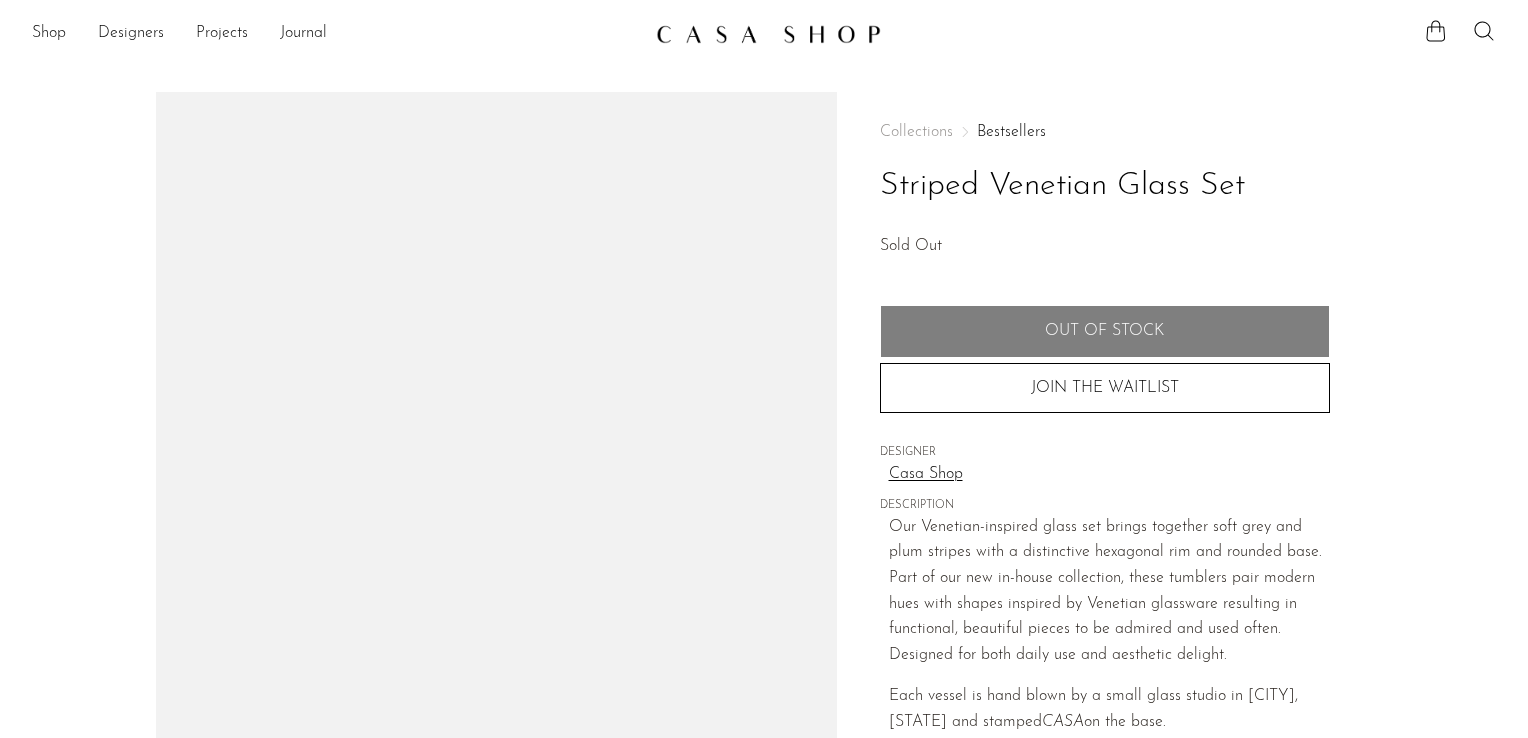 scroll, scrollTop: 0, scrollLeft: 0, axis: both 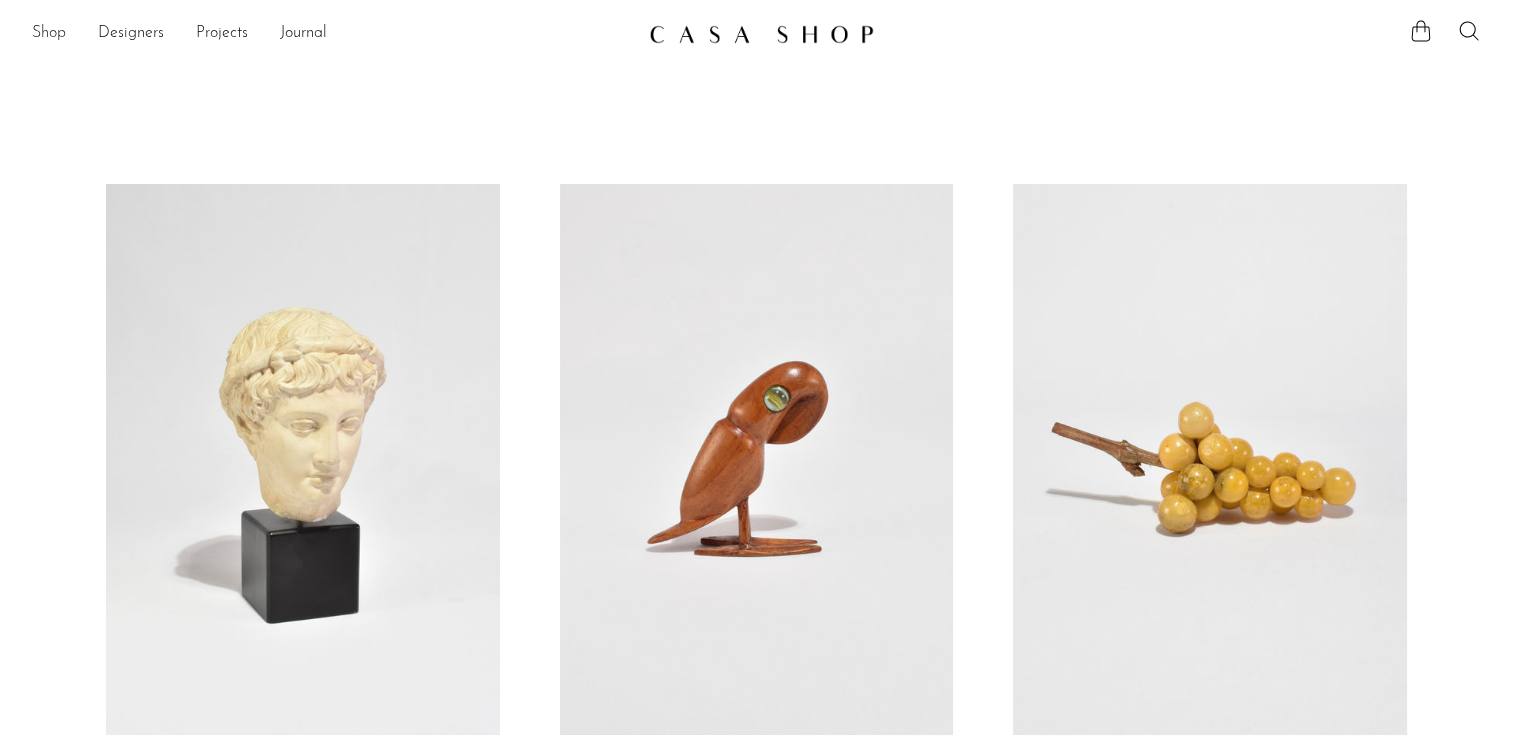 click on "Shop" at bounding box center (49, 34) 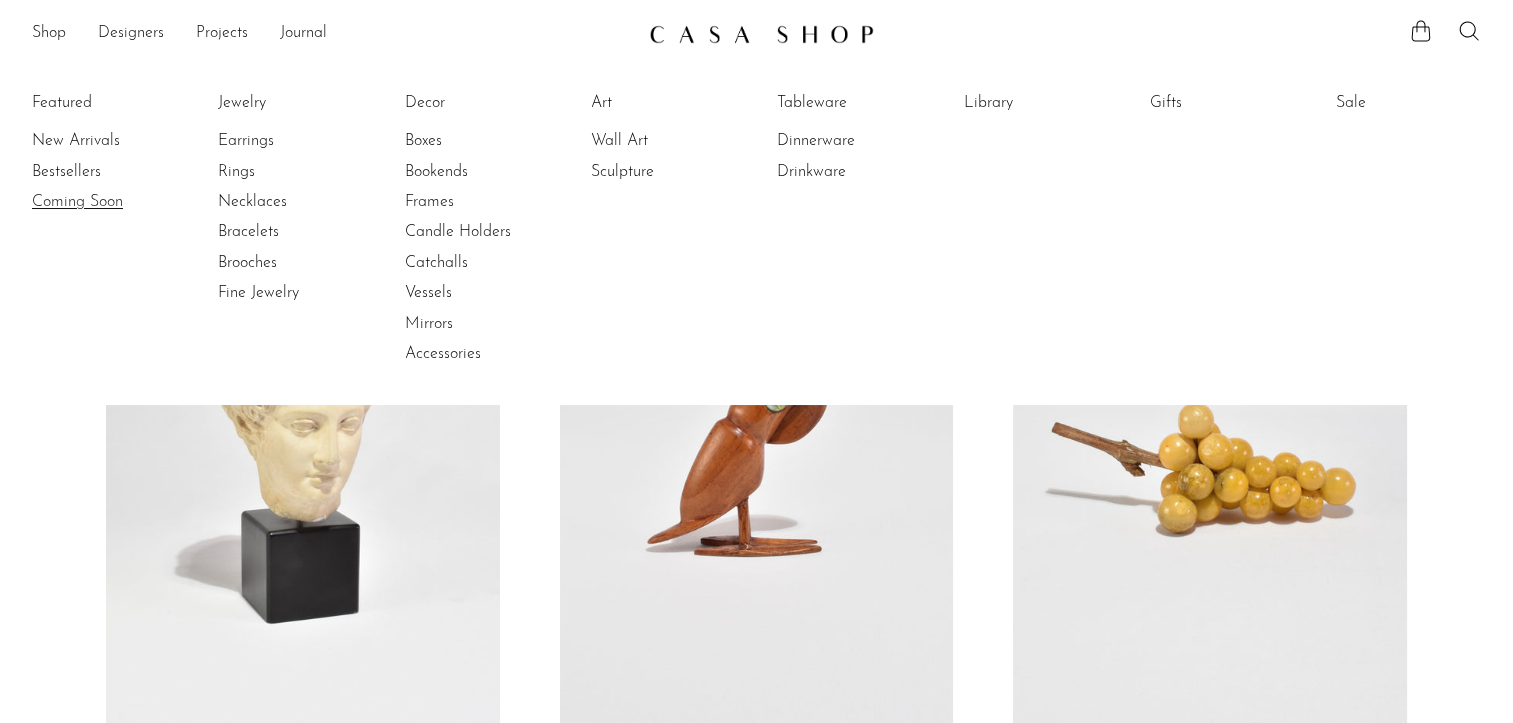 click on "Coming Soon" at bounding box center (107, 202) 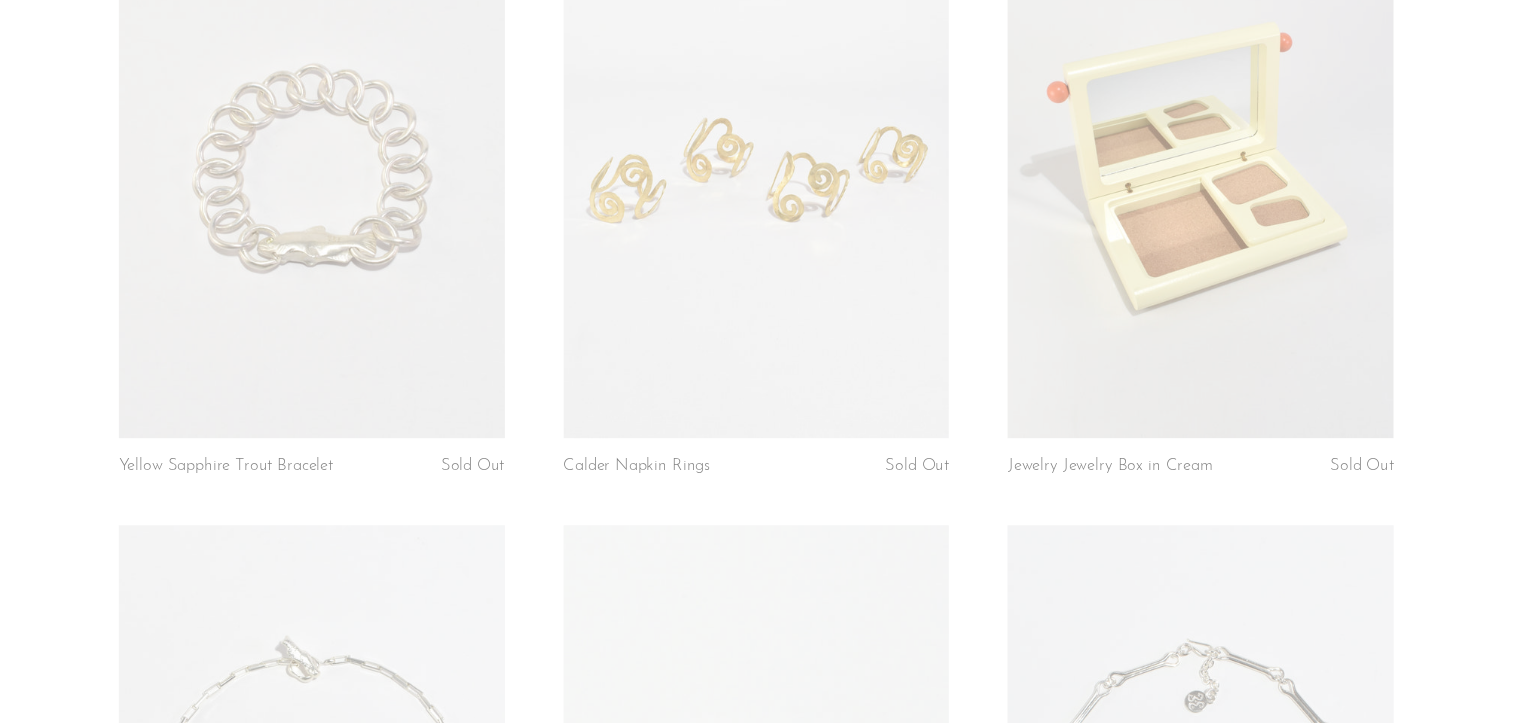 scroll, scrollTop: 0, scrollLeft: 0, axis: both 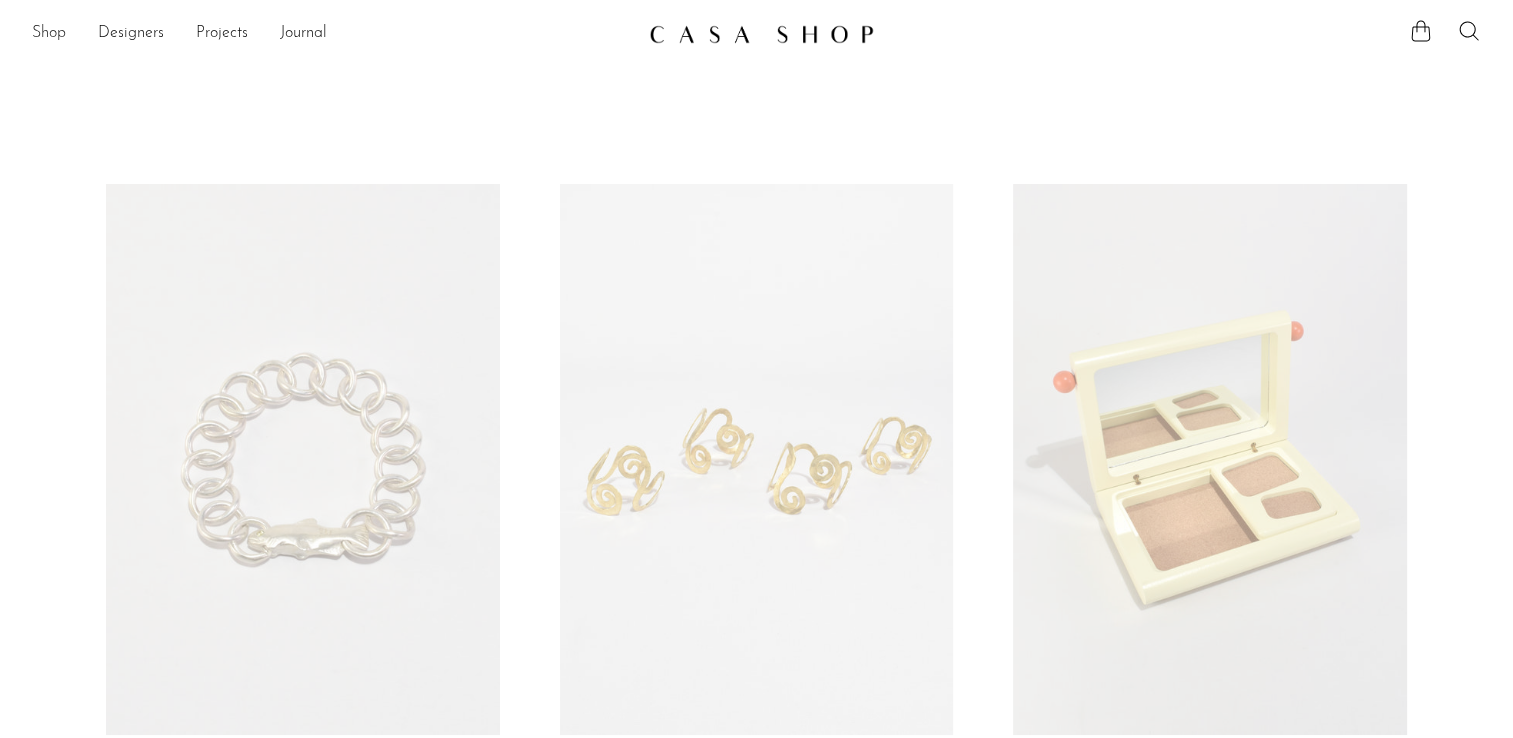 click on "Shop" at bounding box center (49, 34) 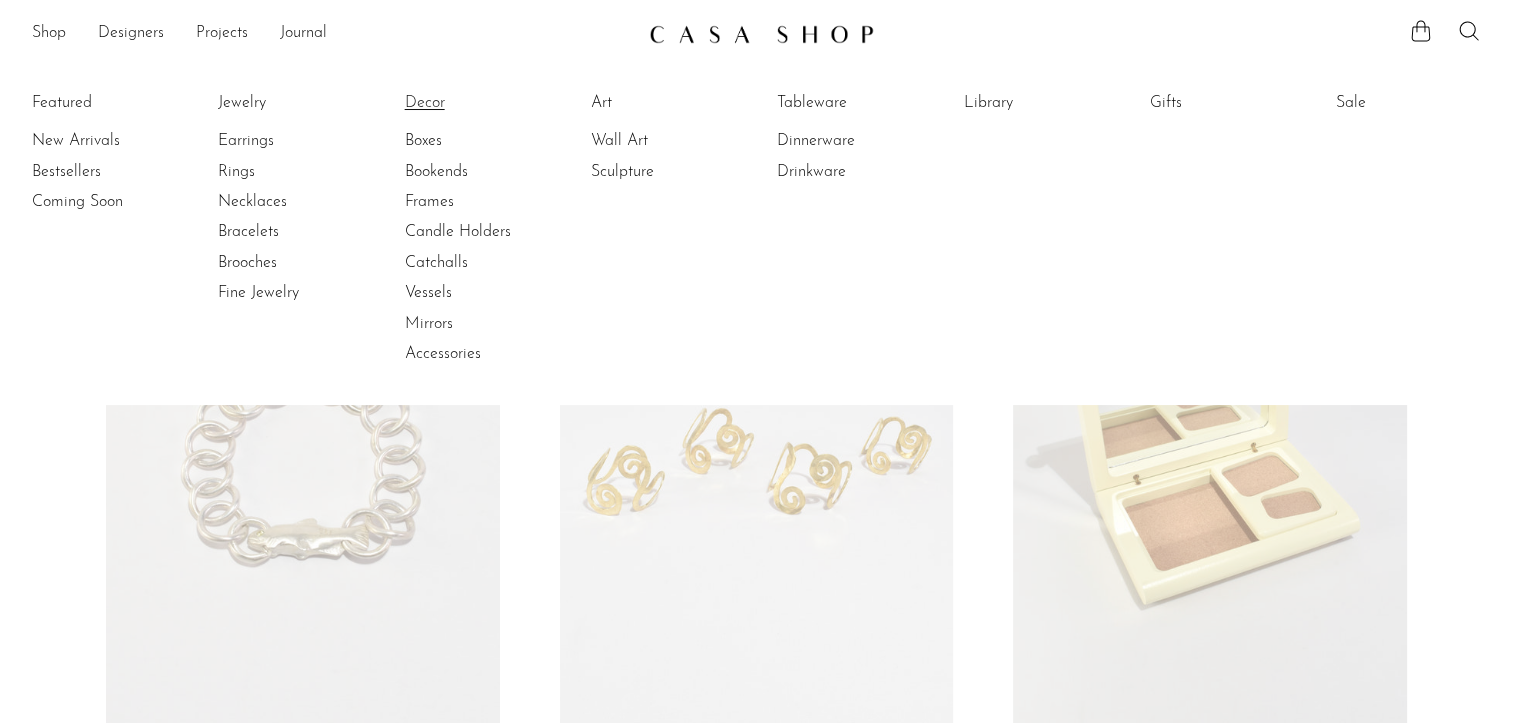 click on "Decor" at bounding box center (480, 103) 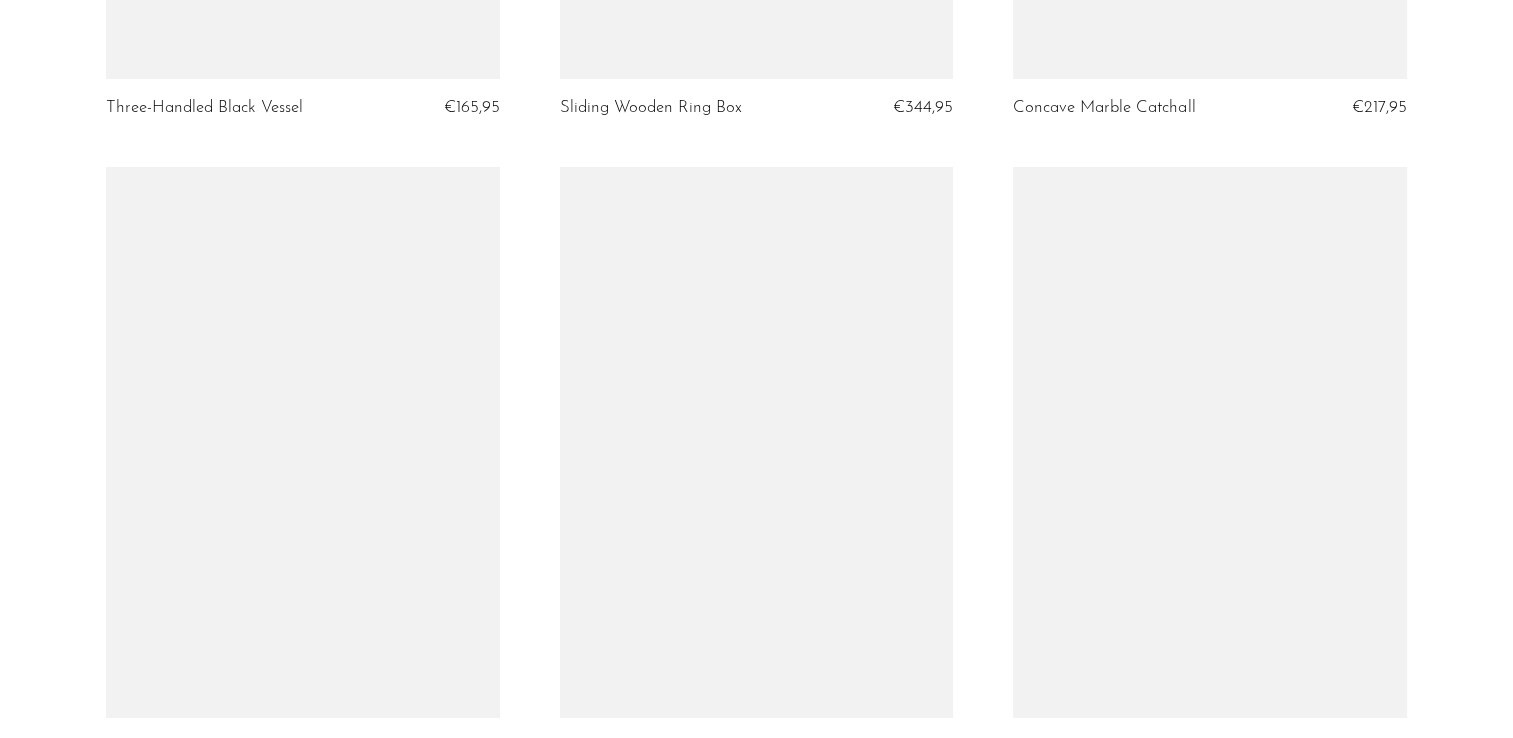scroll, scrollTop: 7331, scrollLeft: 0, axis: vertical 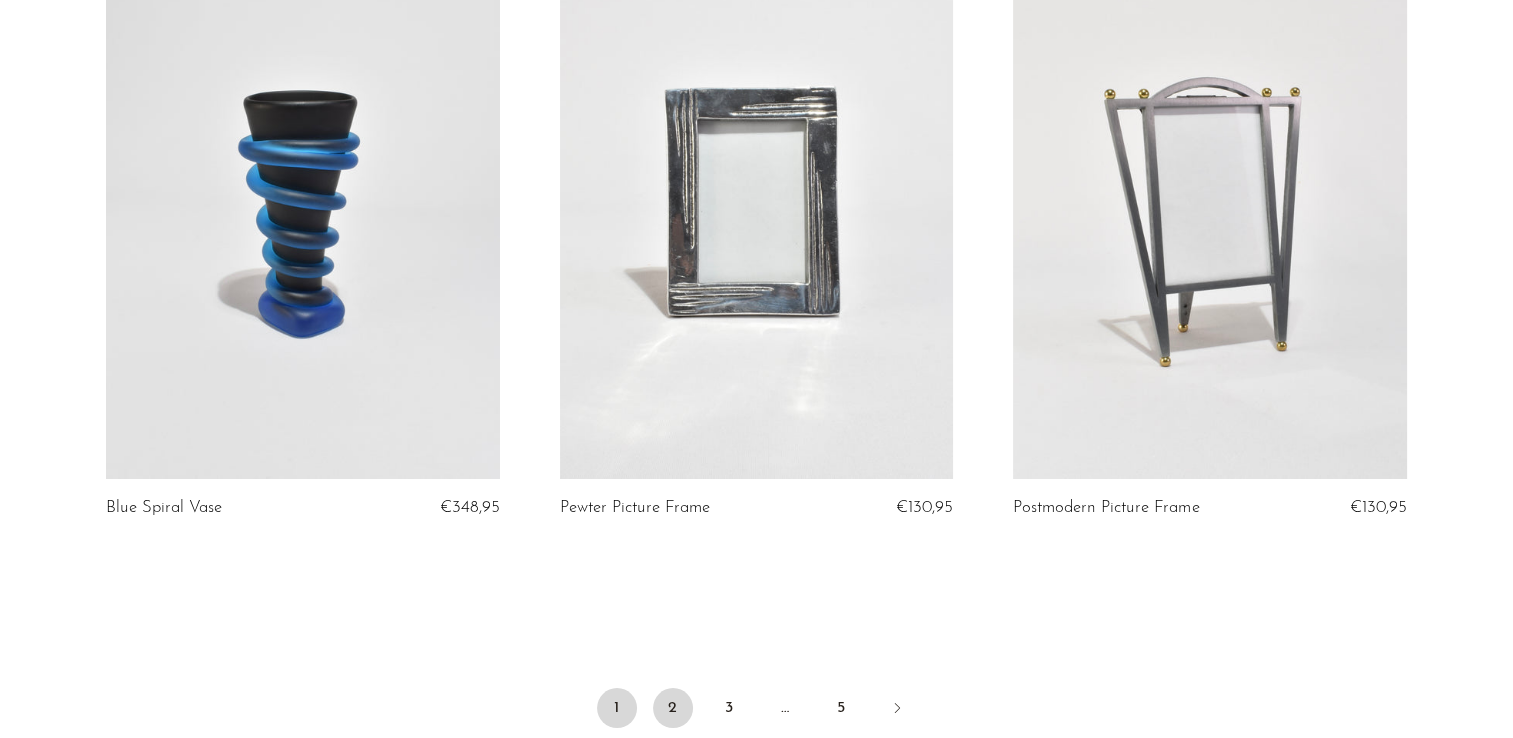 click on "2" at bounding box center [673, 708] 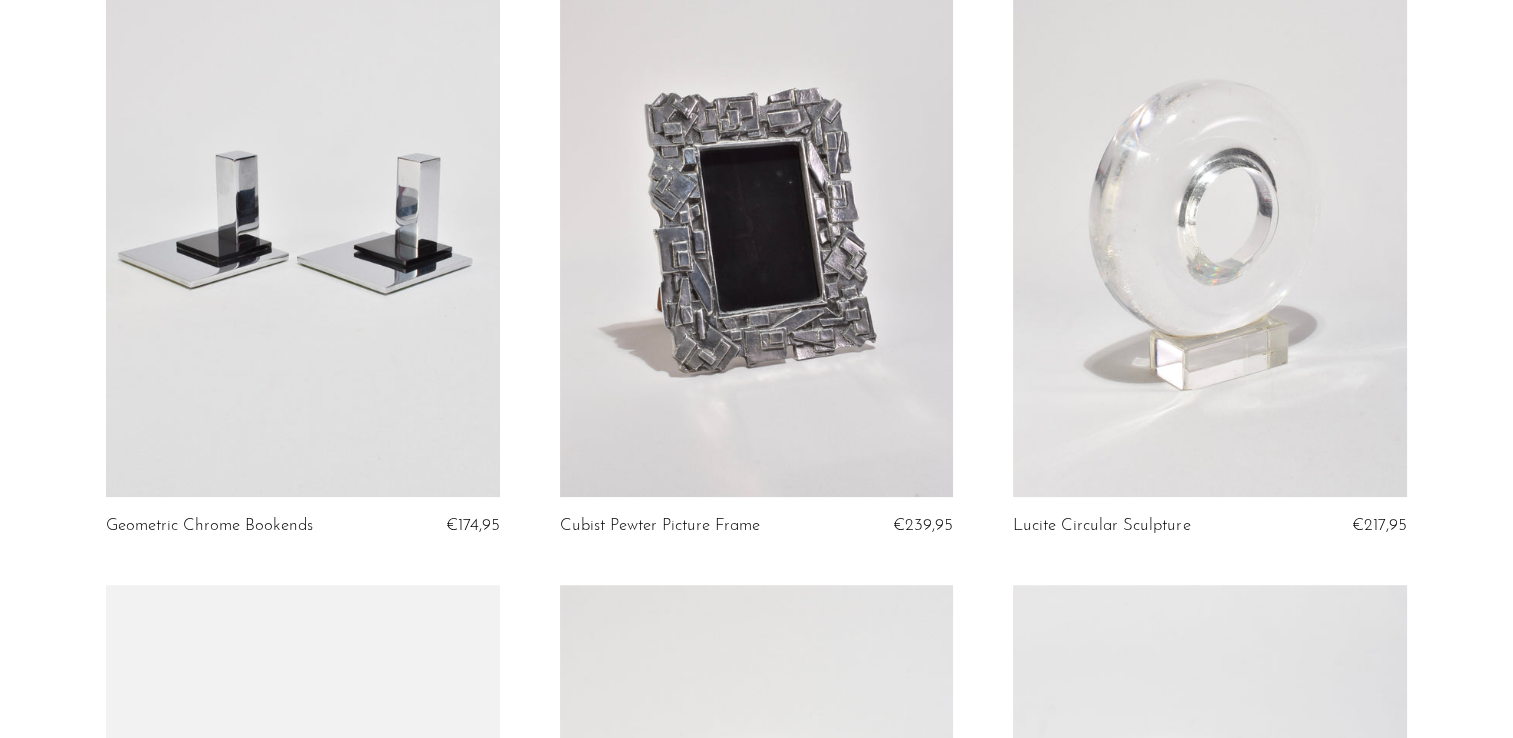 scroll, scrollTop: 880, scrollLeft: 0, axis: vertical 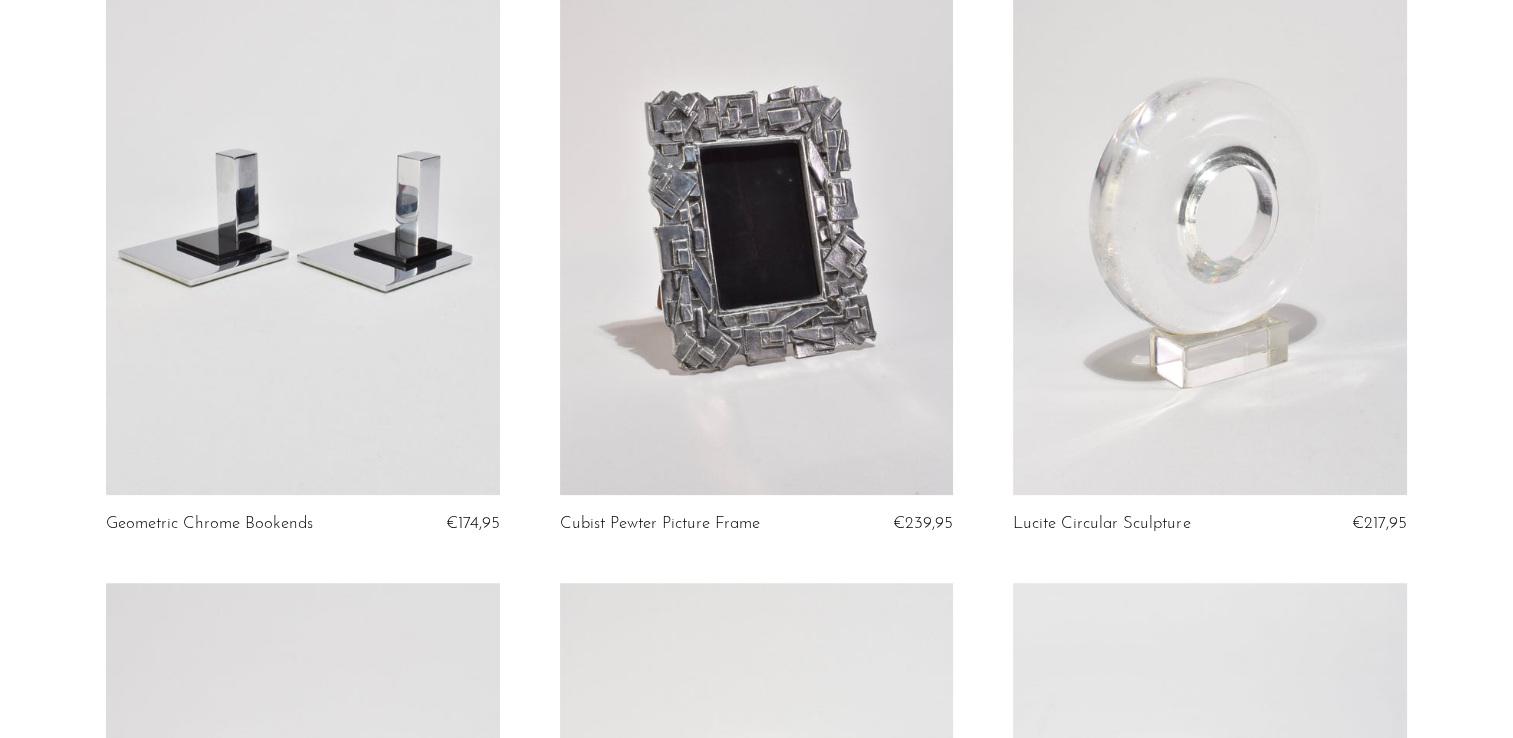 click at bounding box center (757, 219) 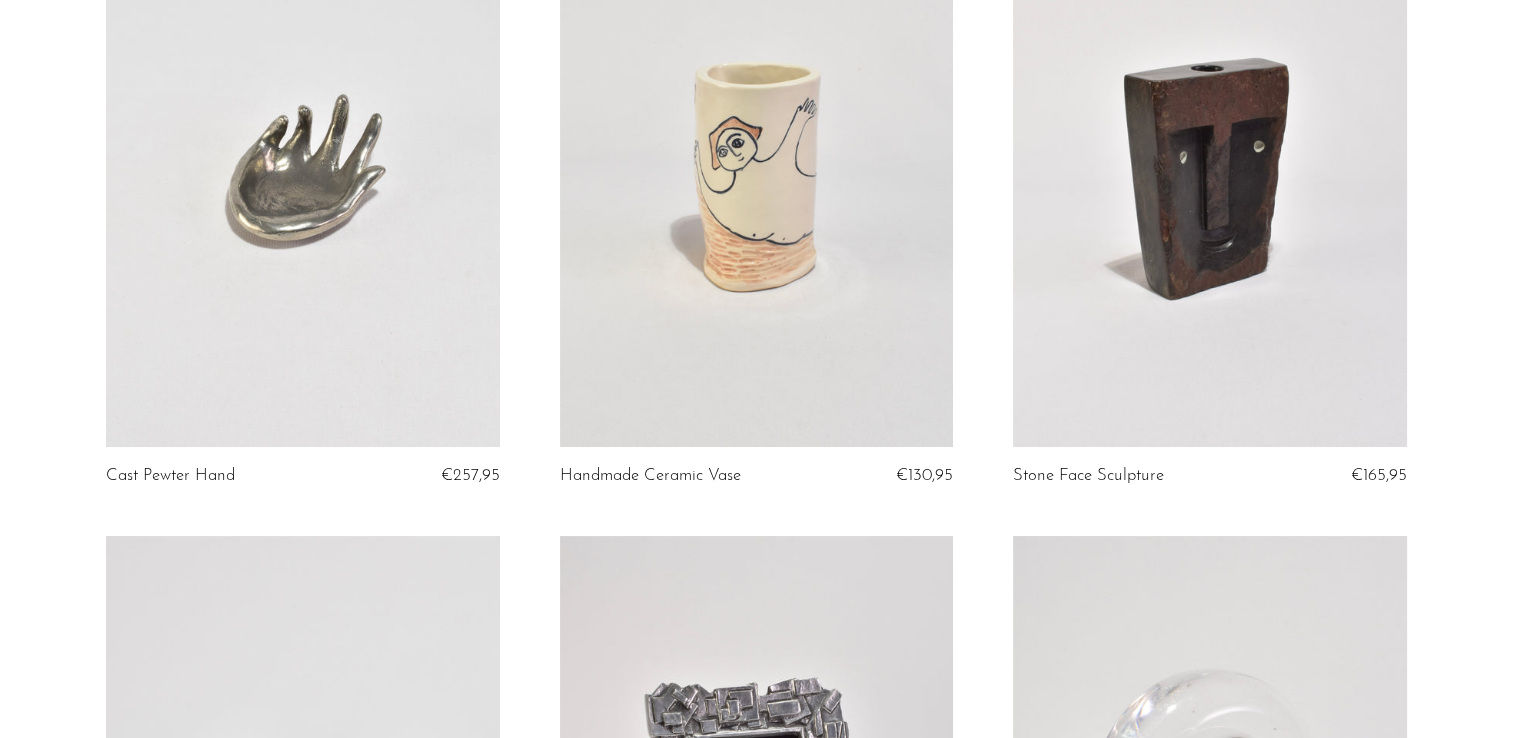 scroll, scrollTop: 0, scrollLeft: 0, axis: both 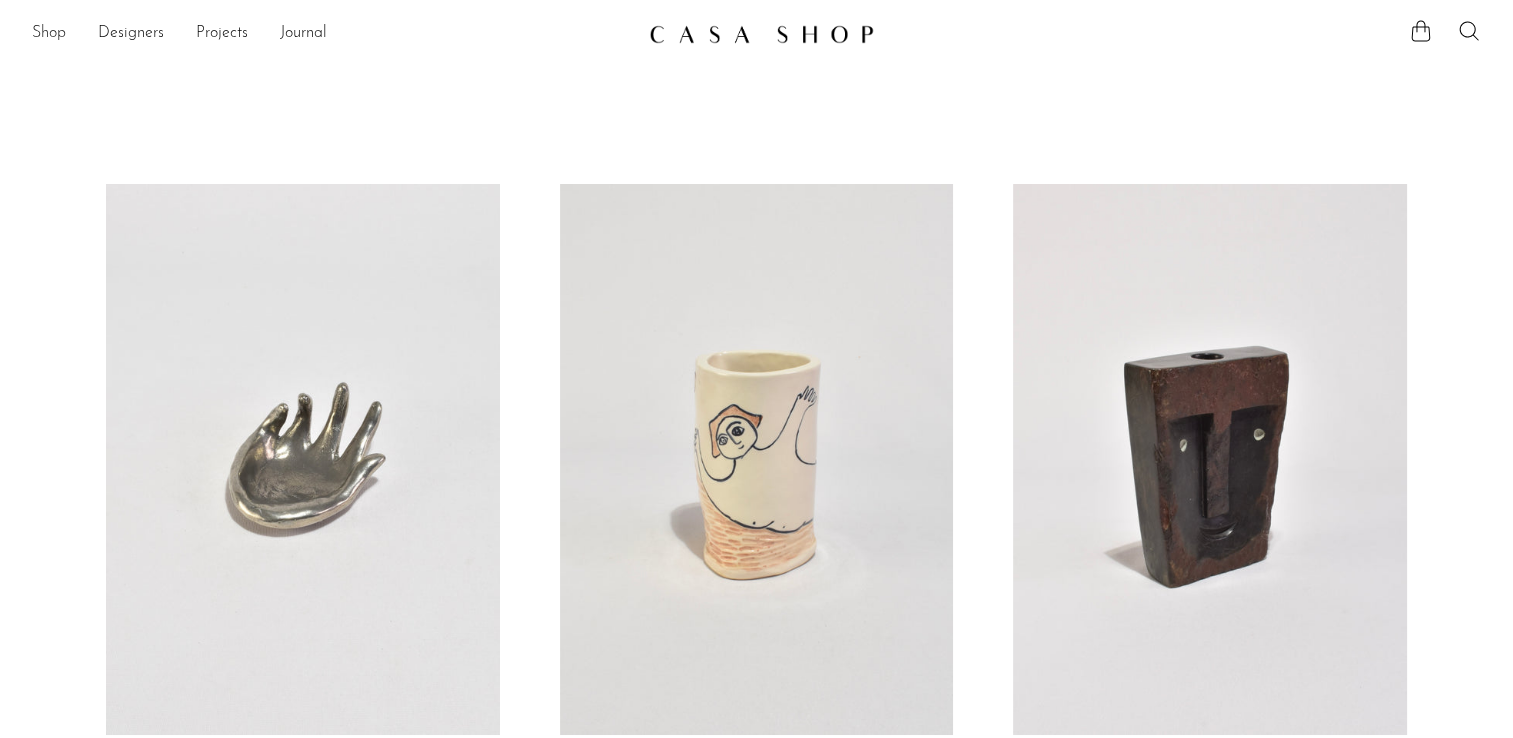 click on "Shop" at bounding box center (49, 34) 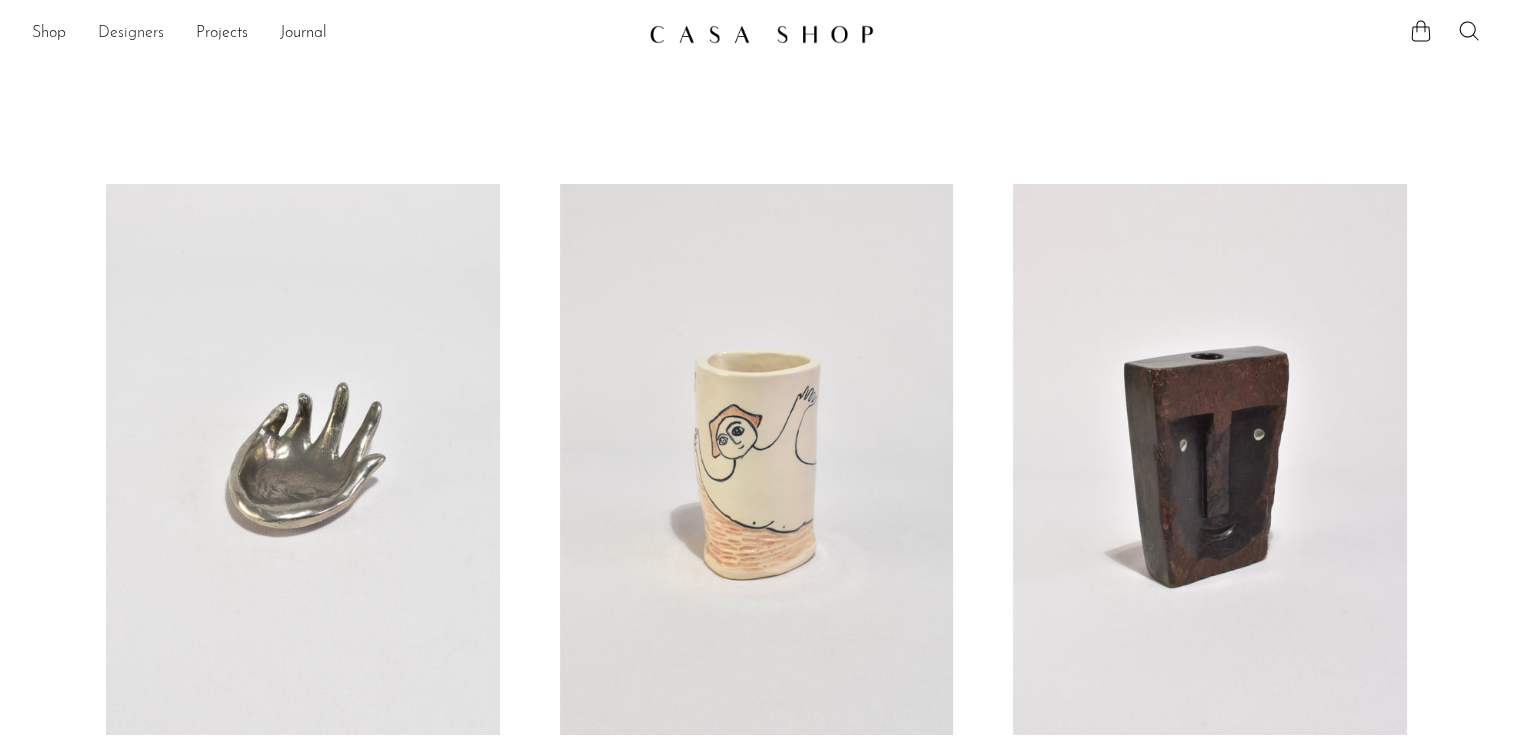 click on "Designers" at bounding box center (131, 34) 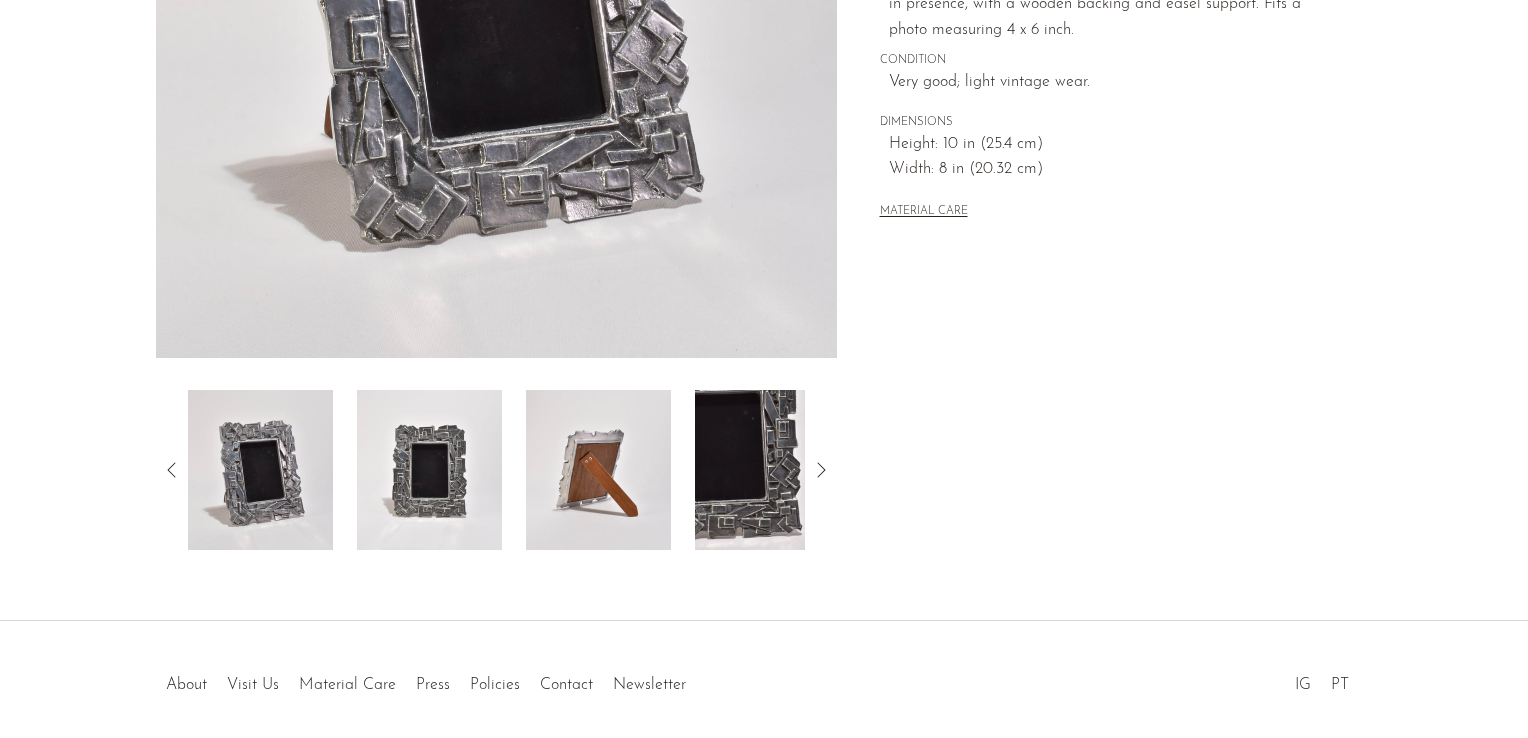 scroll, scrollTop: 564, scrollLeft: 0, axis: vertical 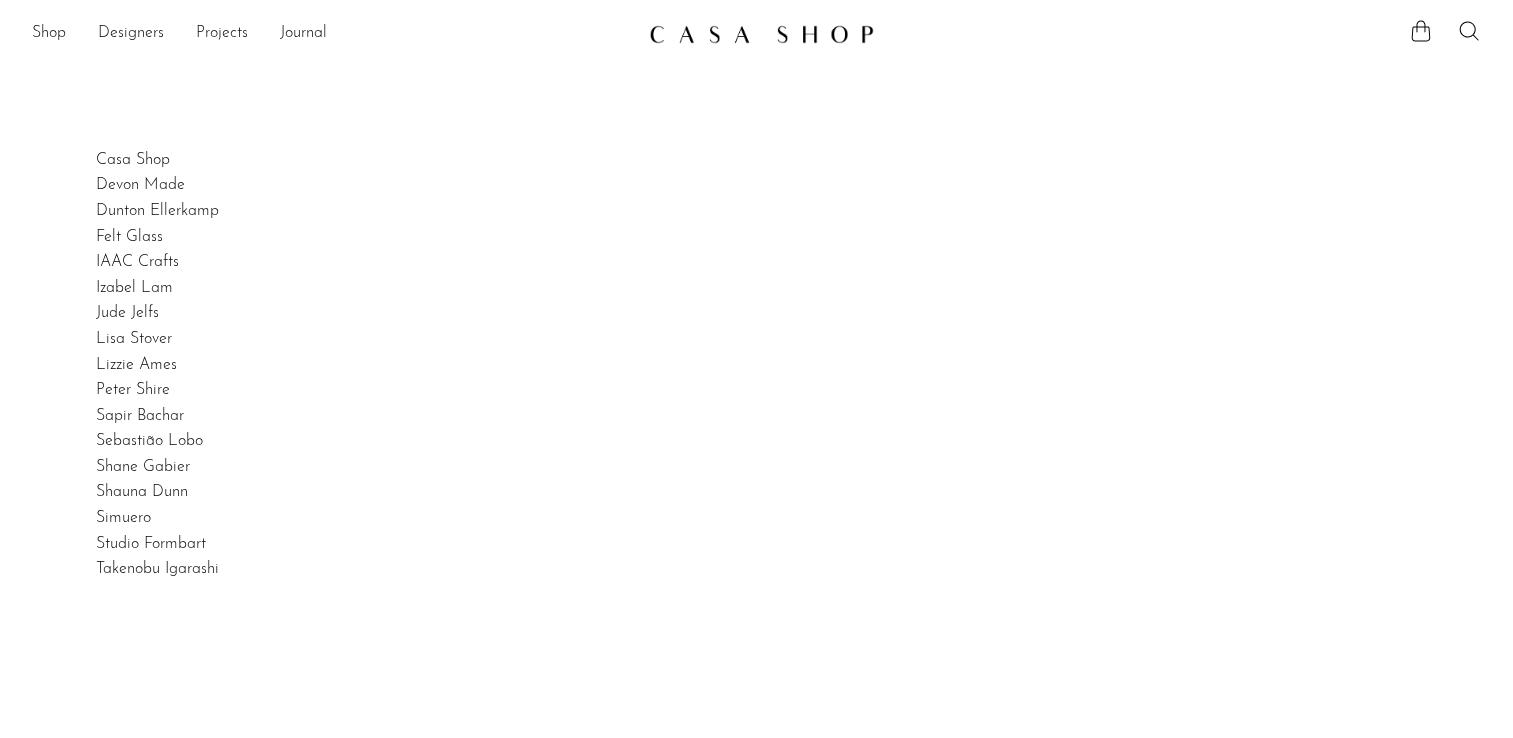 click at bounding box center (761, 34) 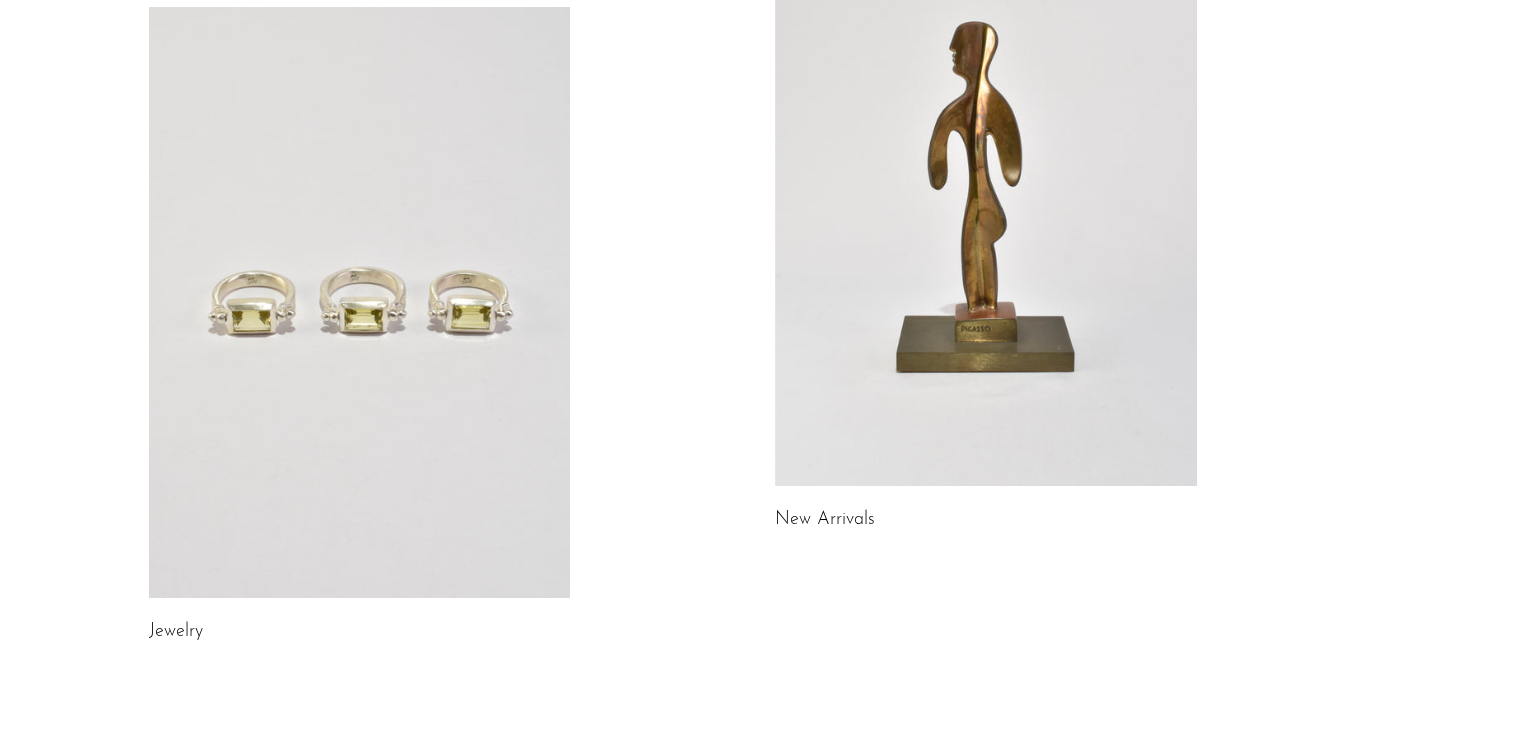 scroll, scrollTop: 0, scrollLeft: 0, axis: both 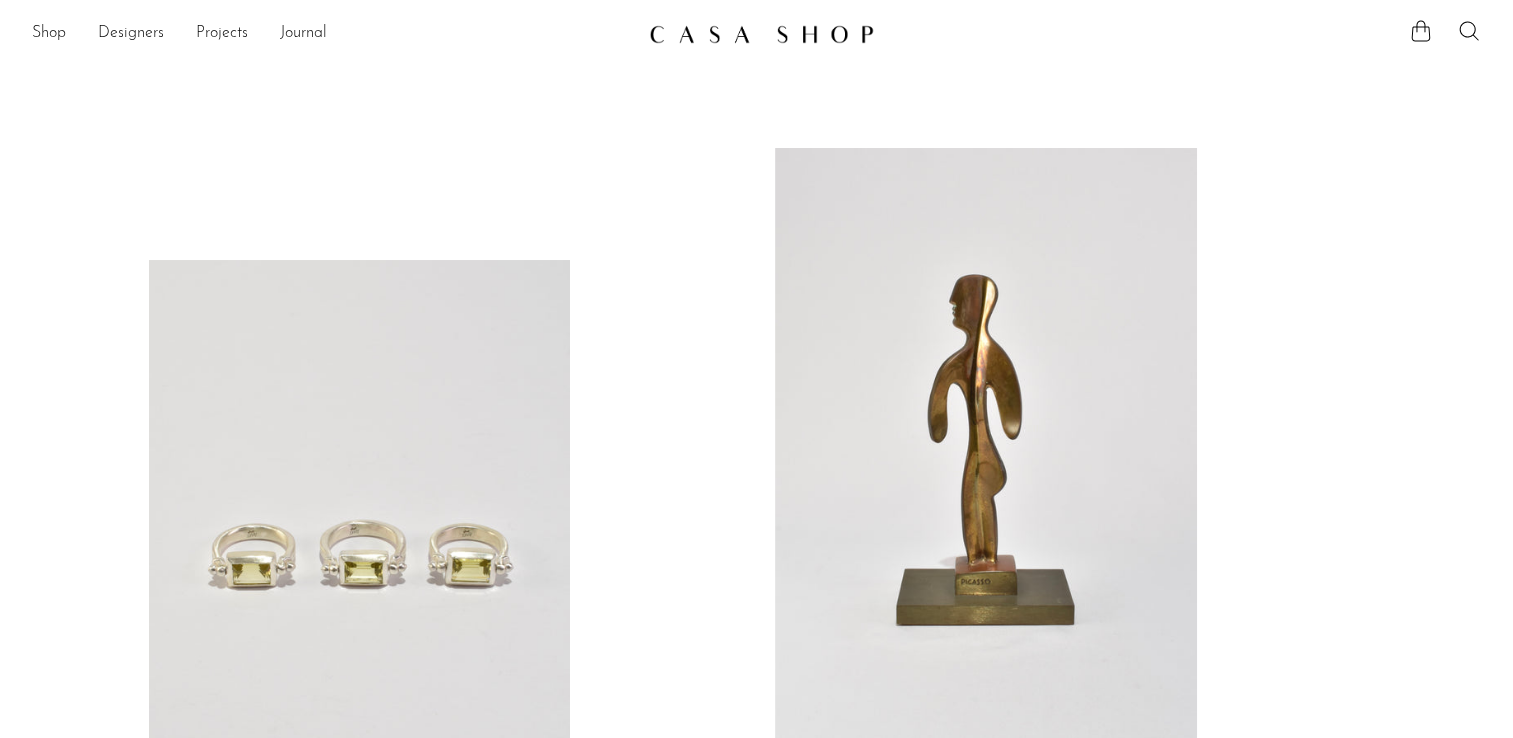 click on "Shop
Featured
New Arrivals
Bestsellers
Coming Soon
Jewelry
Jewelry
All
Earrings
Rings
Necklaces
Bracelets
Brooches" at bounding box center [332, 34] 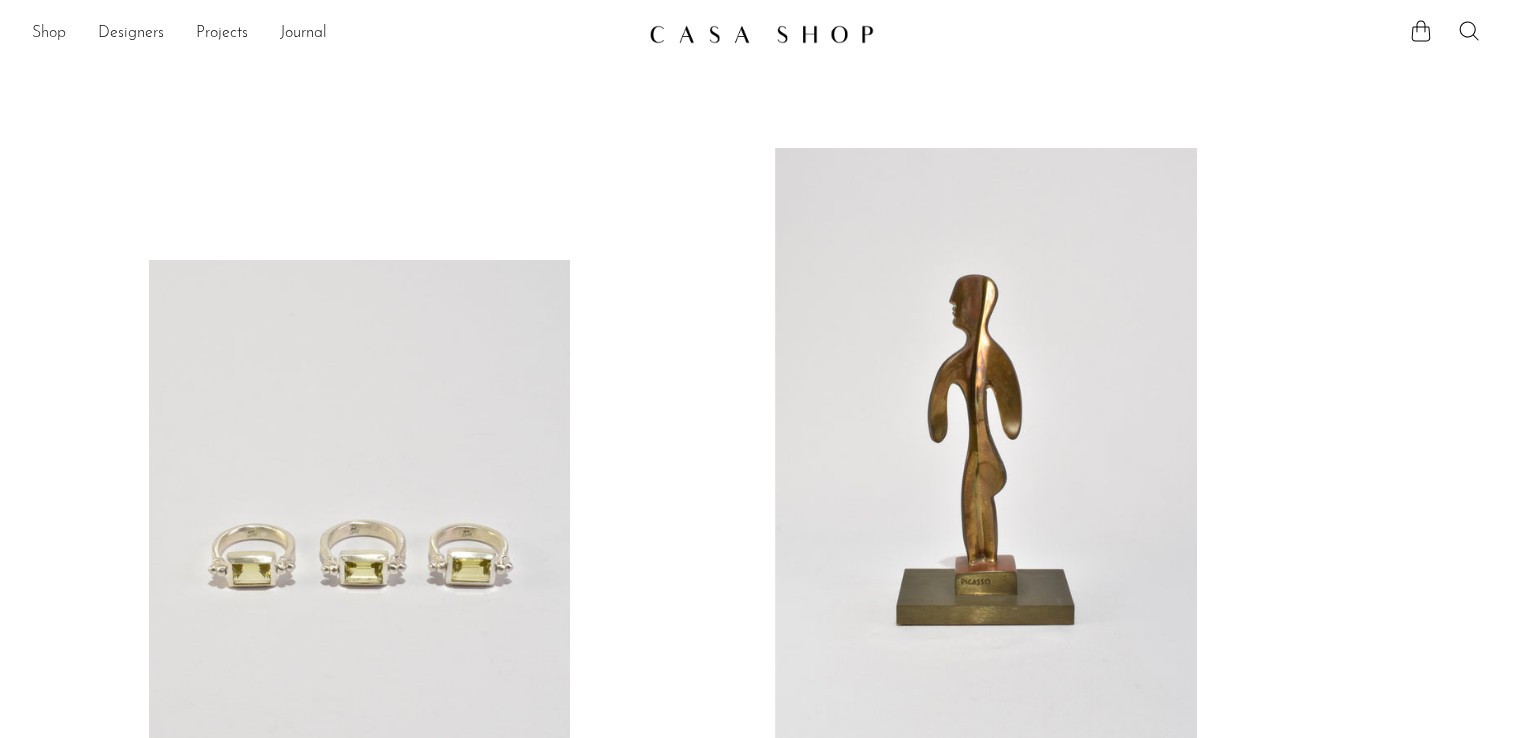 click on "Shop" at bounding box center (49, 34) 